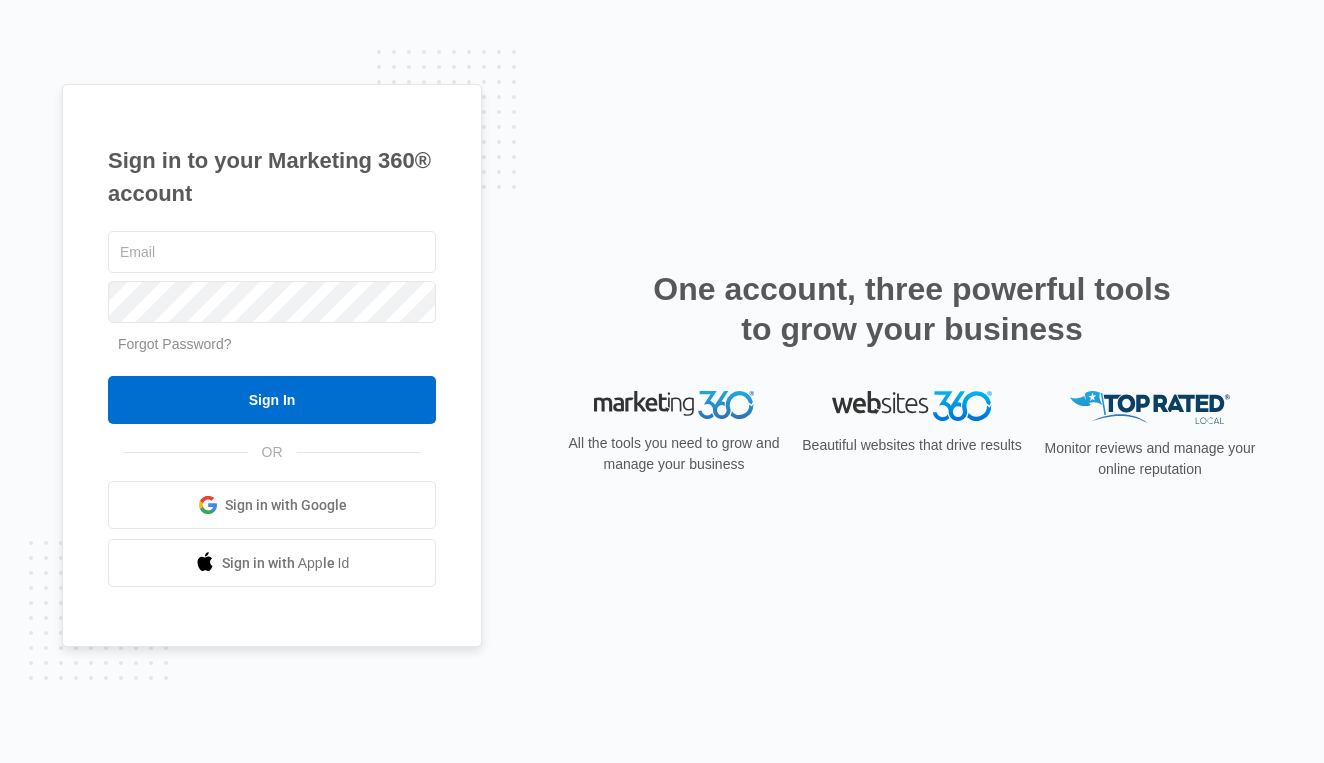 scroll, scrollTop: 0, scrollLeft: 0, axis: both 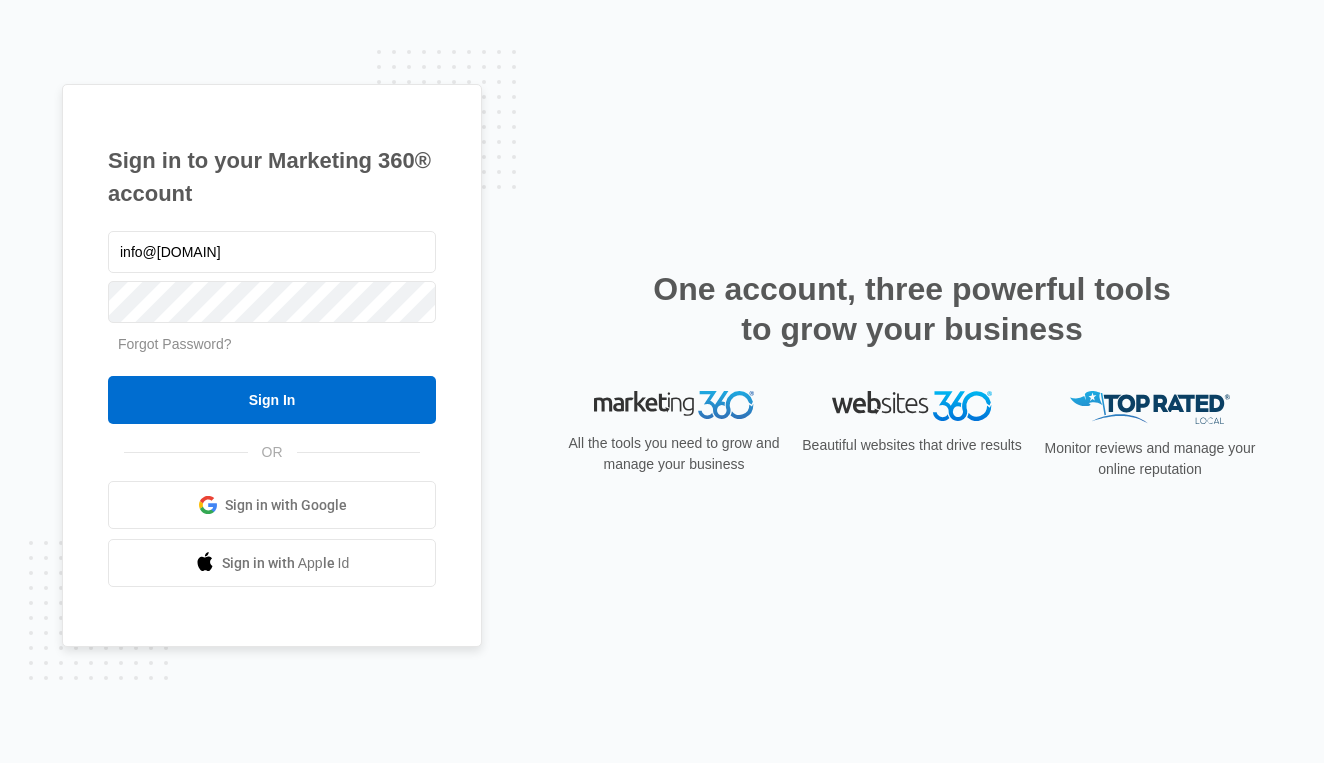 type on "info@[DOMAIN]" 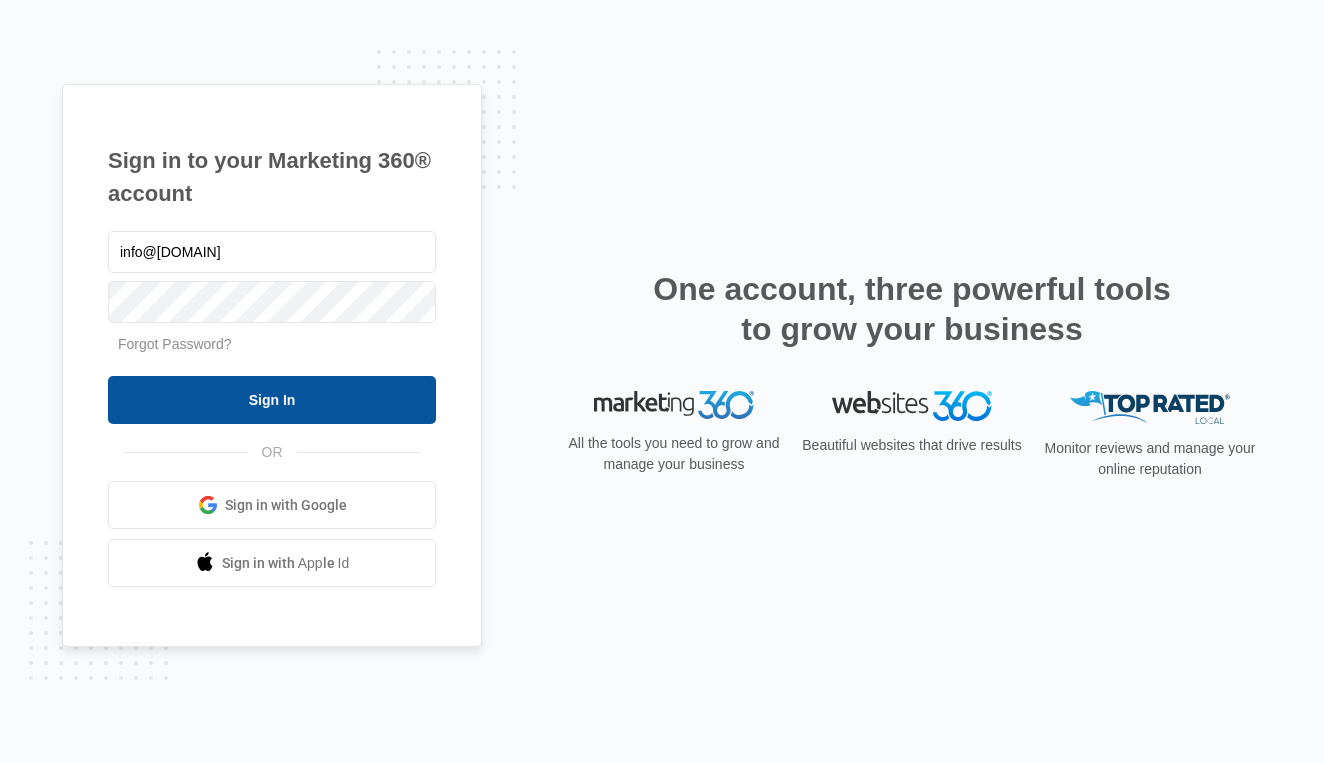 click on "Sign In" at bounding box center [272, 400] 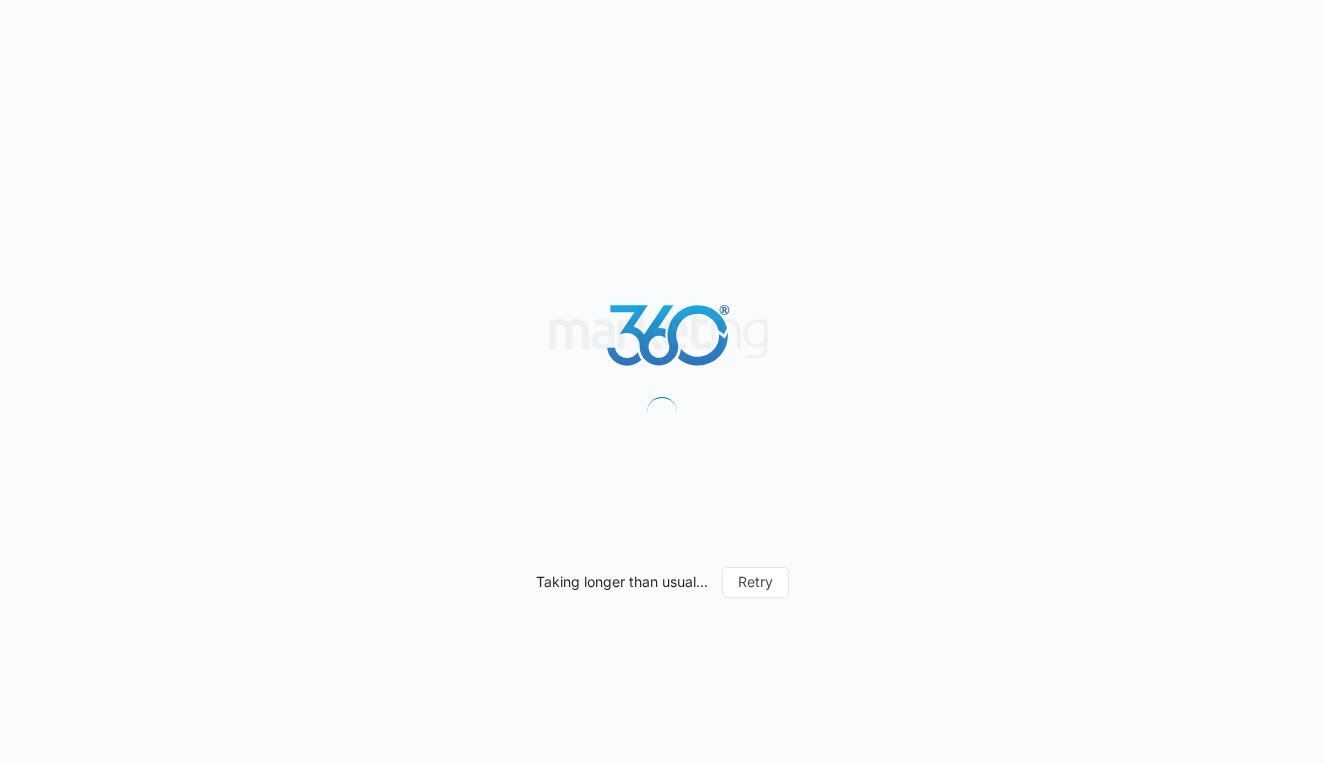 scroll, scrollTop: 0, scrollLeft: 0, axis: both 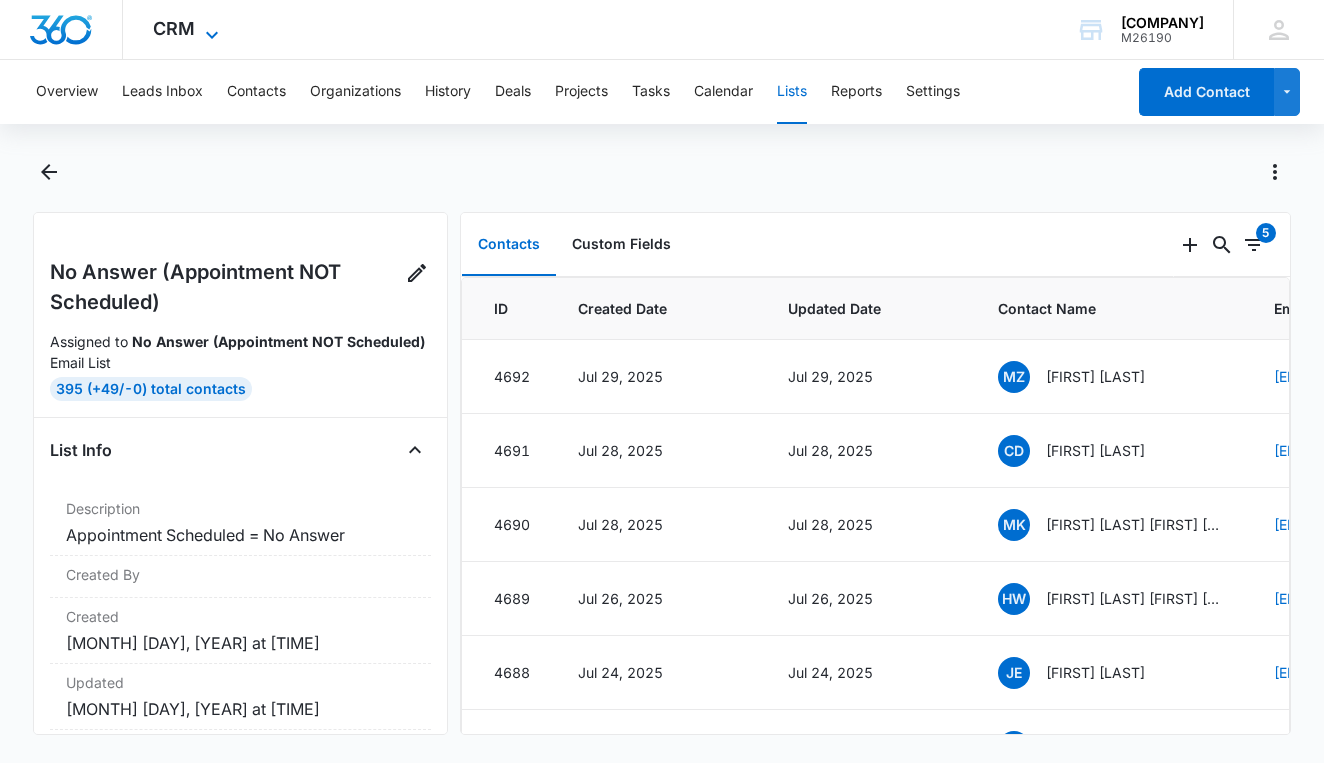 click on "CRM" at bounding box center [174, 28] 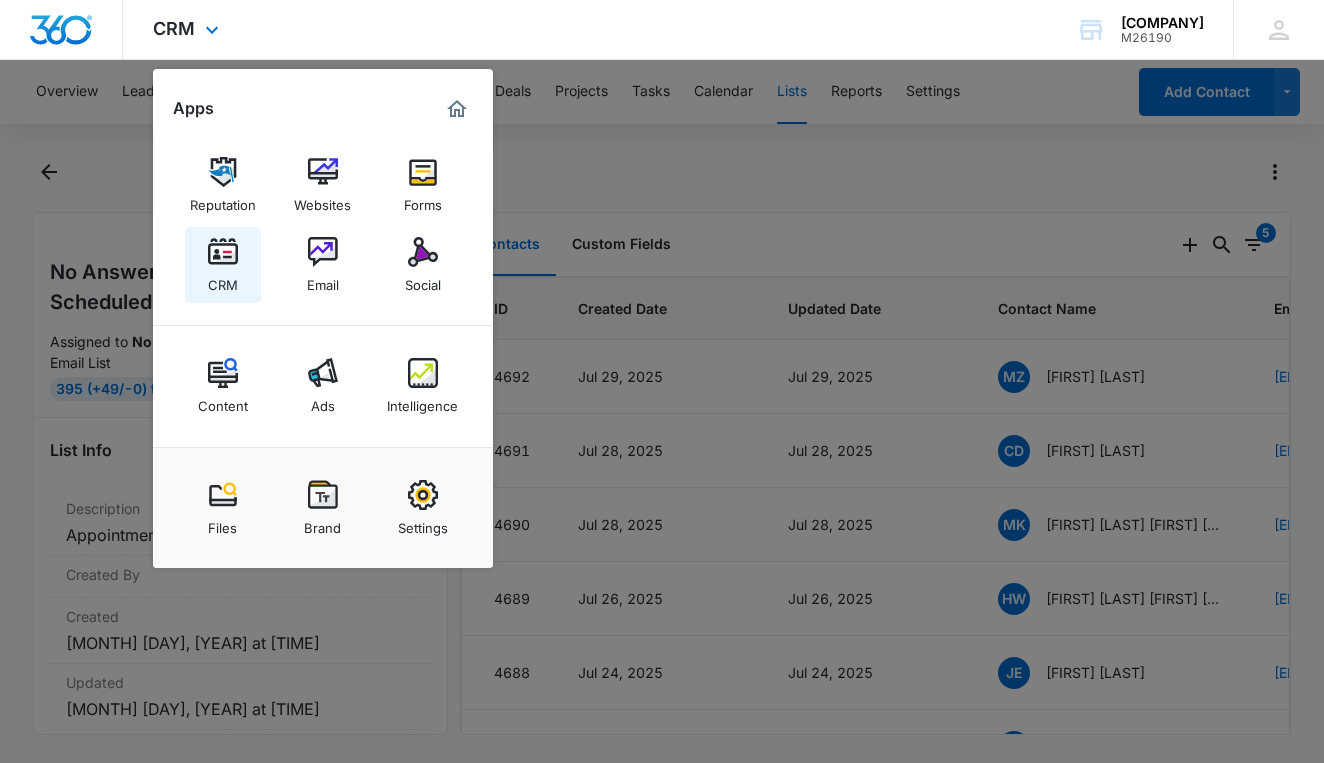 click at bounding box center [223, 252] 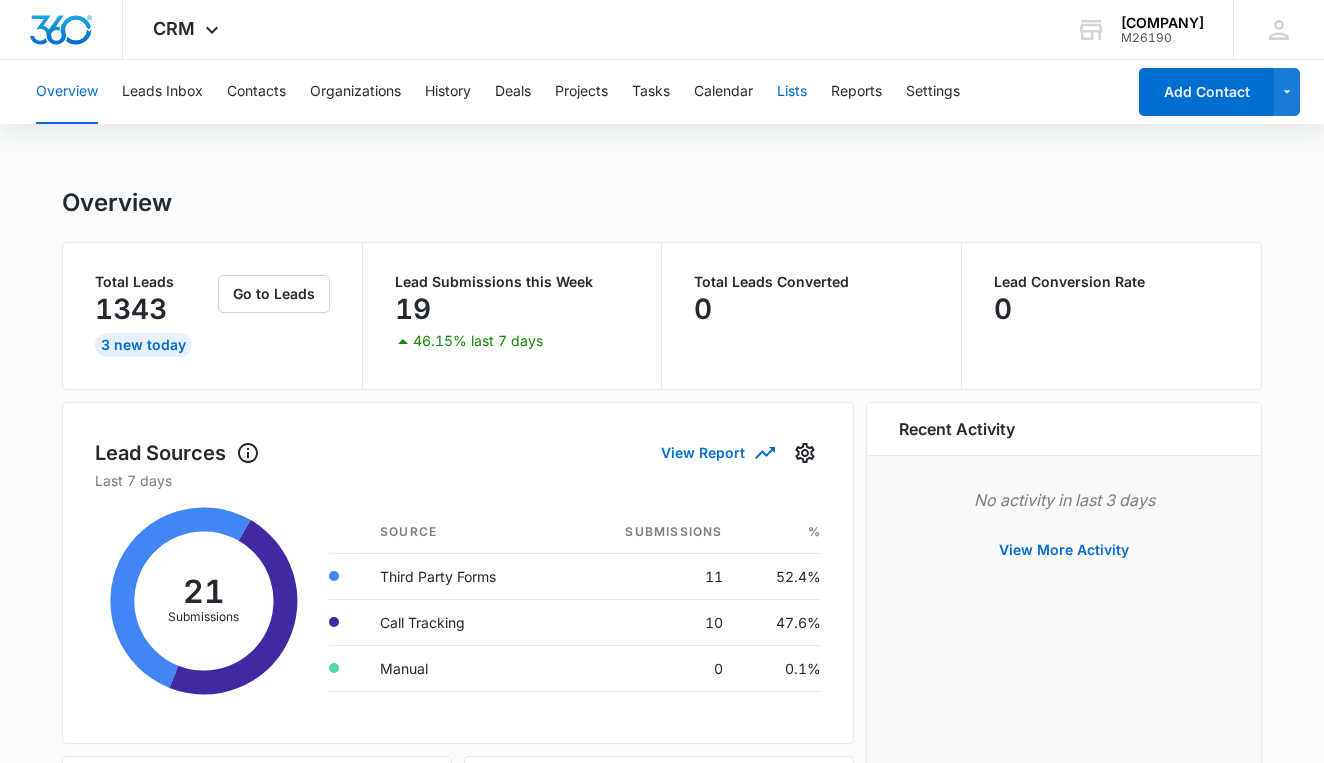 click on "Lists" at bounding box center (792, 92) 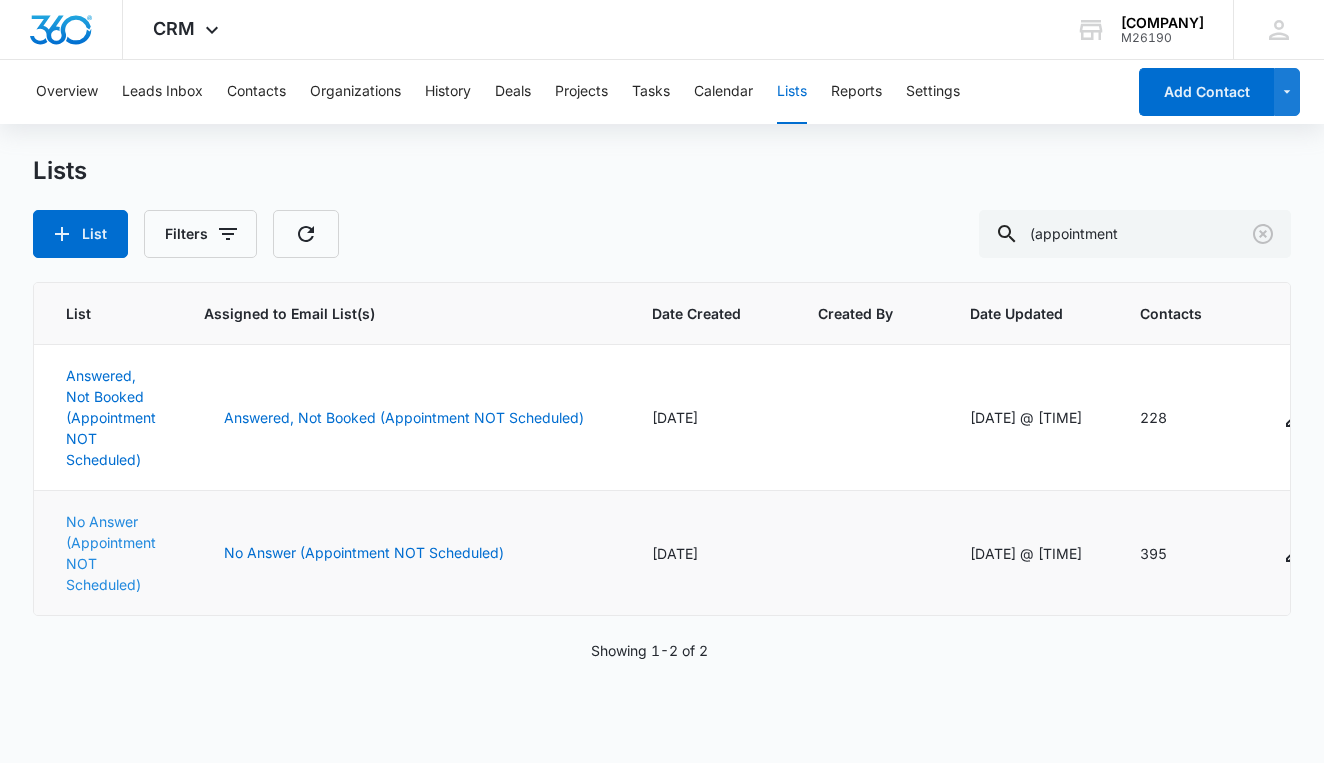 click on "No Answer (Appointment NOT Scheduled)" at bounding box center (111, 553) 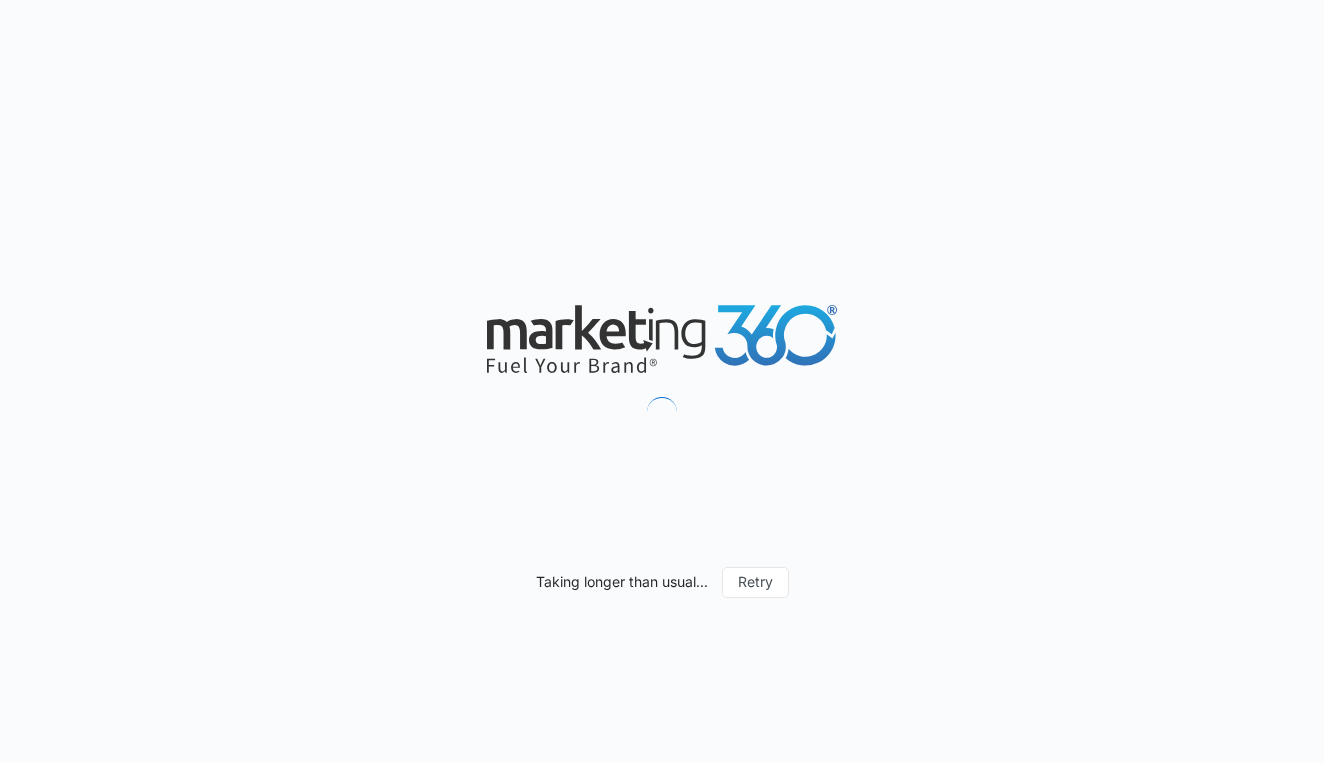 scroll, scrollTop: 0, scrollLeft: 0, axis: both 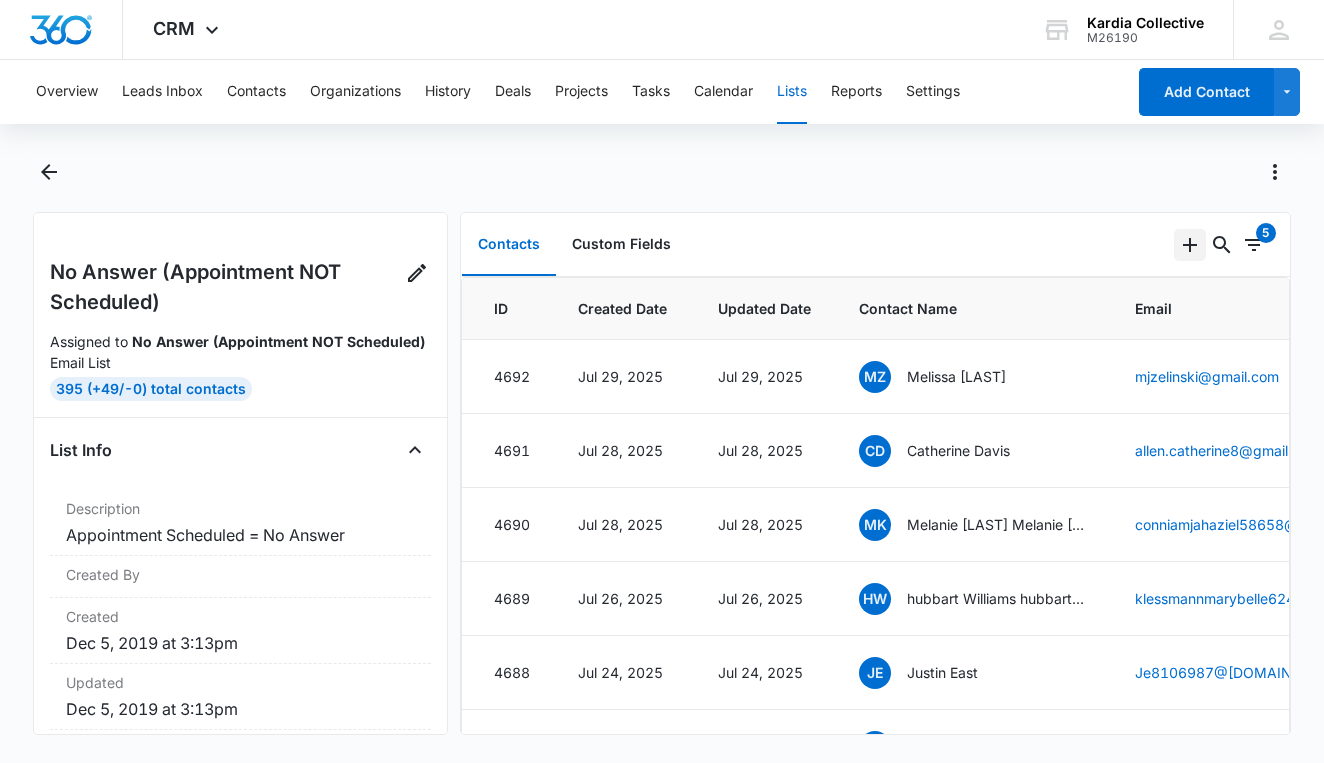 click 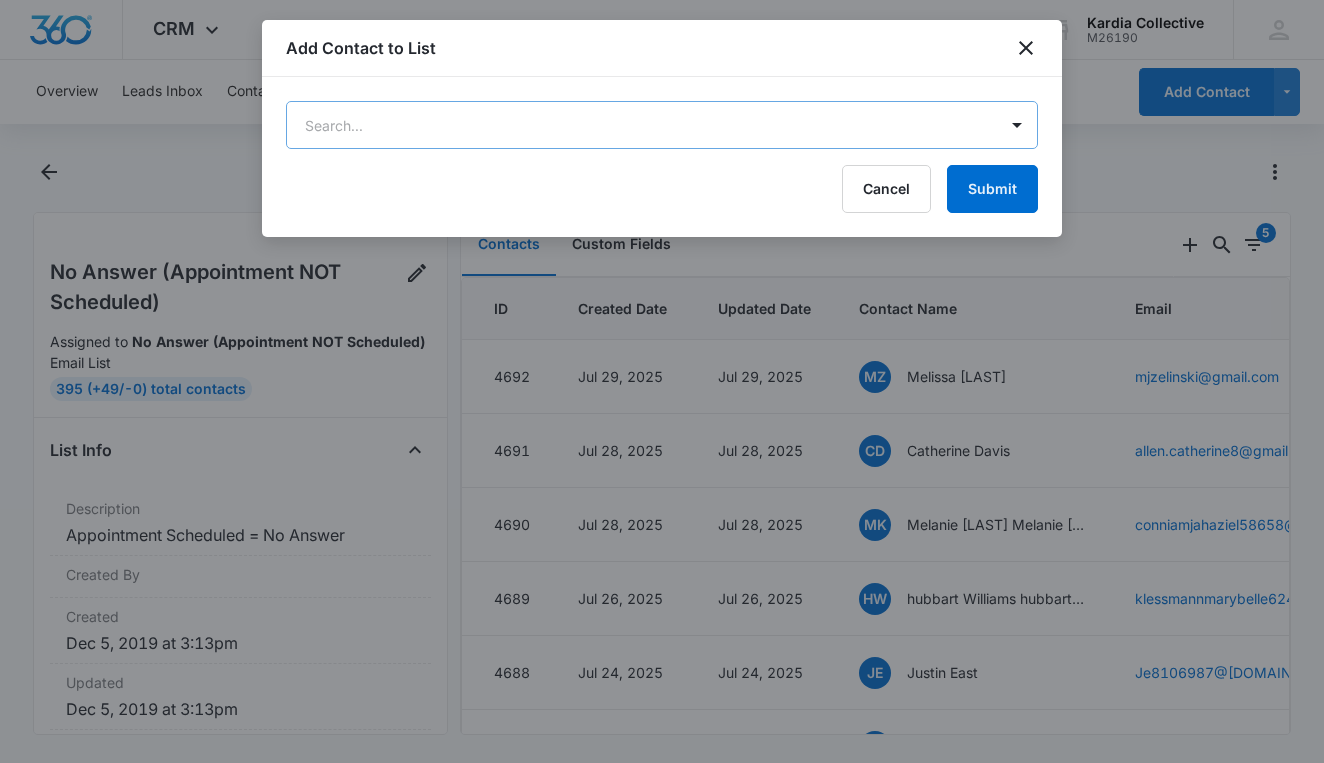 click on "CRM Apps Reputation Websites Forms CRM Email Social Content Ads Intelligence Files Brand Settings Kardia Collective M[NUMBER] Your Accounts View All KB Keri Blair [EMAIL] My Profile Notifications Support Logout Terms & Conditions   •   Privacy Policy Overview Leads Inbox Contacts Organizations History Deals Projects Tasks Calendar Lists Reports Settings Add Contact No Answer (Appointment NOT Scheduled) Assigned to   No Answer (Appointment NOT Scheduled)   Email List 395 (+49/-0) Total Contacts List Info Description Appointment Scheduled  = No Answer Created By Created Dec 5, 2019 at 3:13pm Updated Dec 5, 2019 at 3:13pm List Filter Settings Appointment Scheduled Is "No Answer" Include contacts with these types All Contact Types Include contacts with these statuses All Contact Statuses Assigned To Any User Contacts Custom Fields 0 5 ID Created Date Updated Date Contact Name Email 4692 Jul 29, 2025 Jul 29, 2025 MZ Melissa Zelinski [EMAIL] 4691 Jul 28, 2025 Jul 28, 2025 CD 4690 MK" at bounding box center [662, 381] 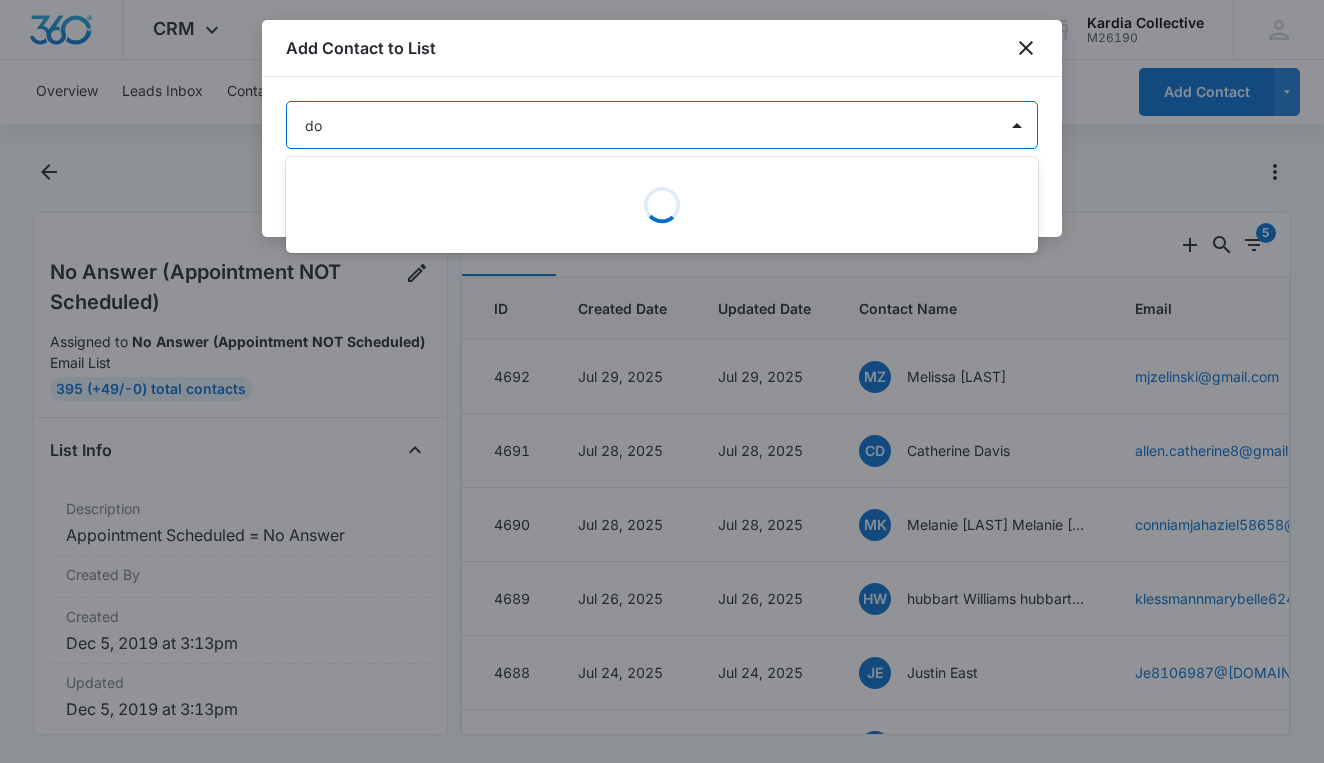 type on "don" 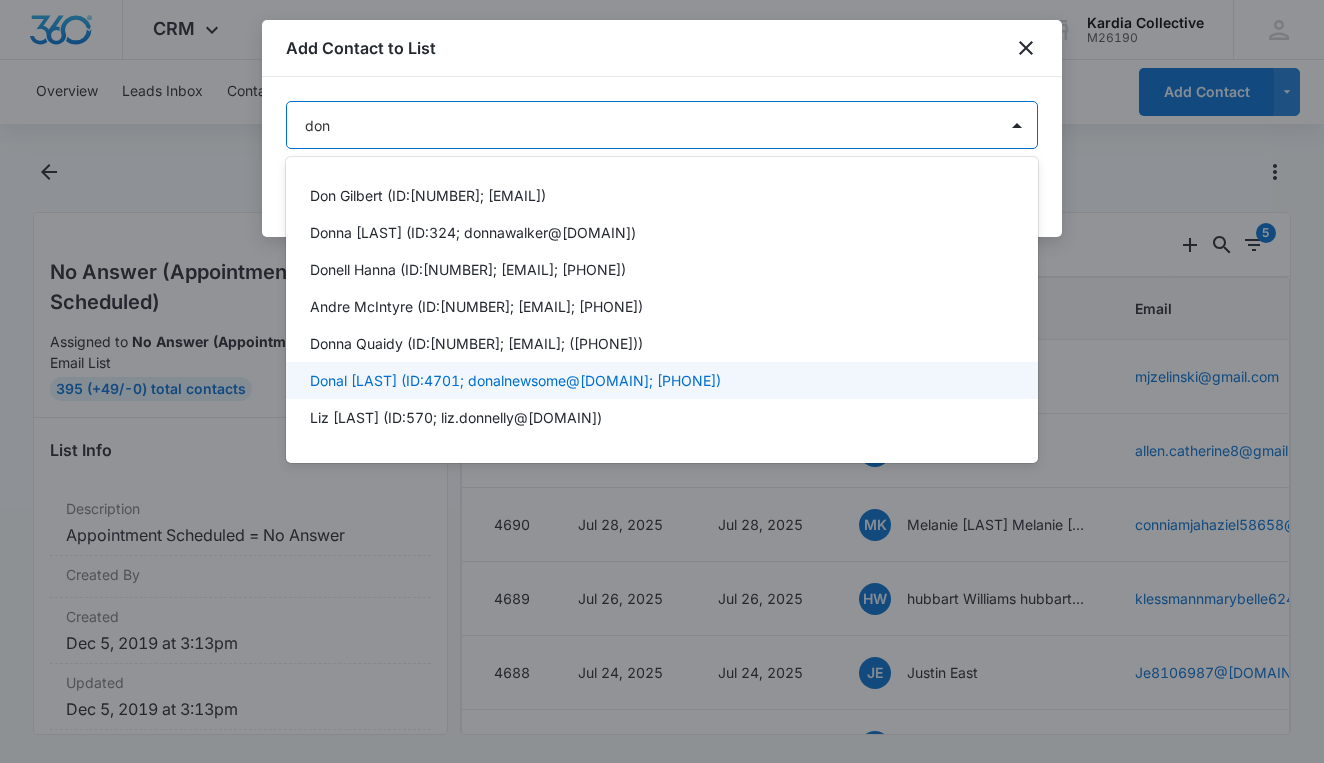 click on "Donal [LAST] (ID:4701; donalnewsome@[DOMAIN]; [PHONE])" at bounding box center [515, 380] 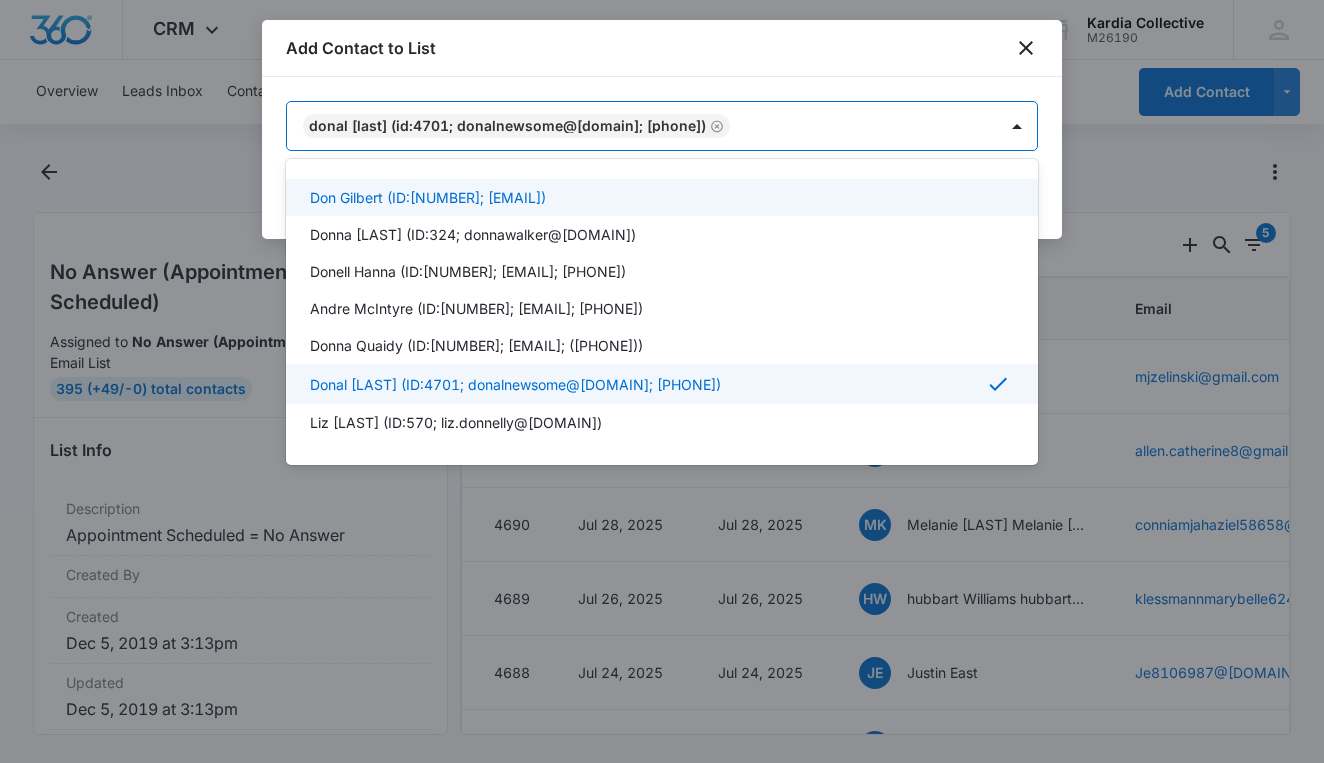 click at bounding box center (662, 381) 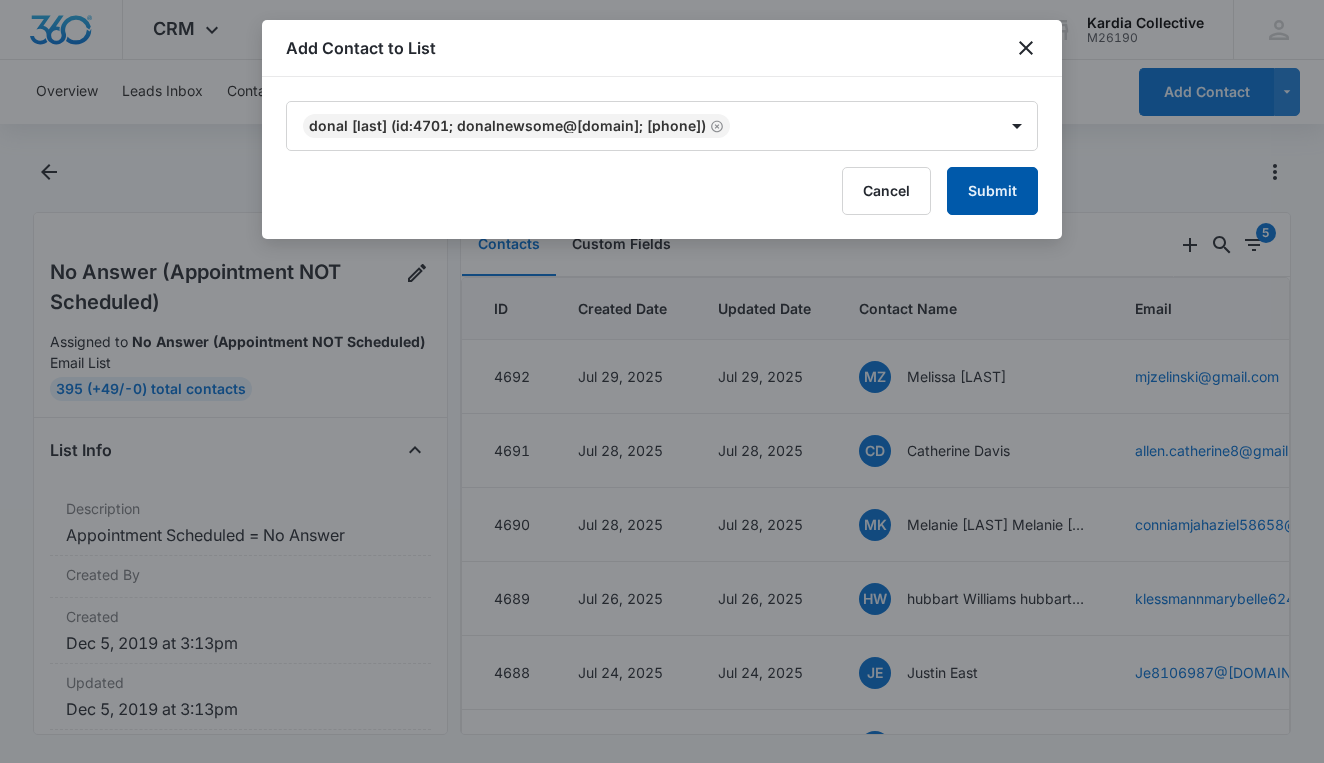 click on "Submit" at bounding box center (992, 191) 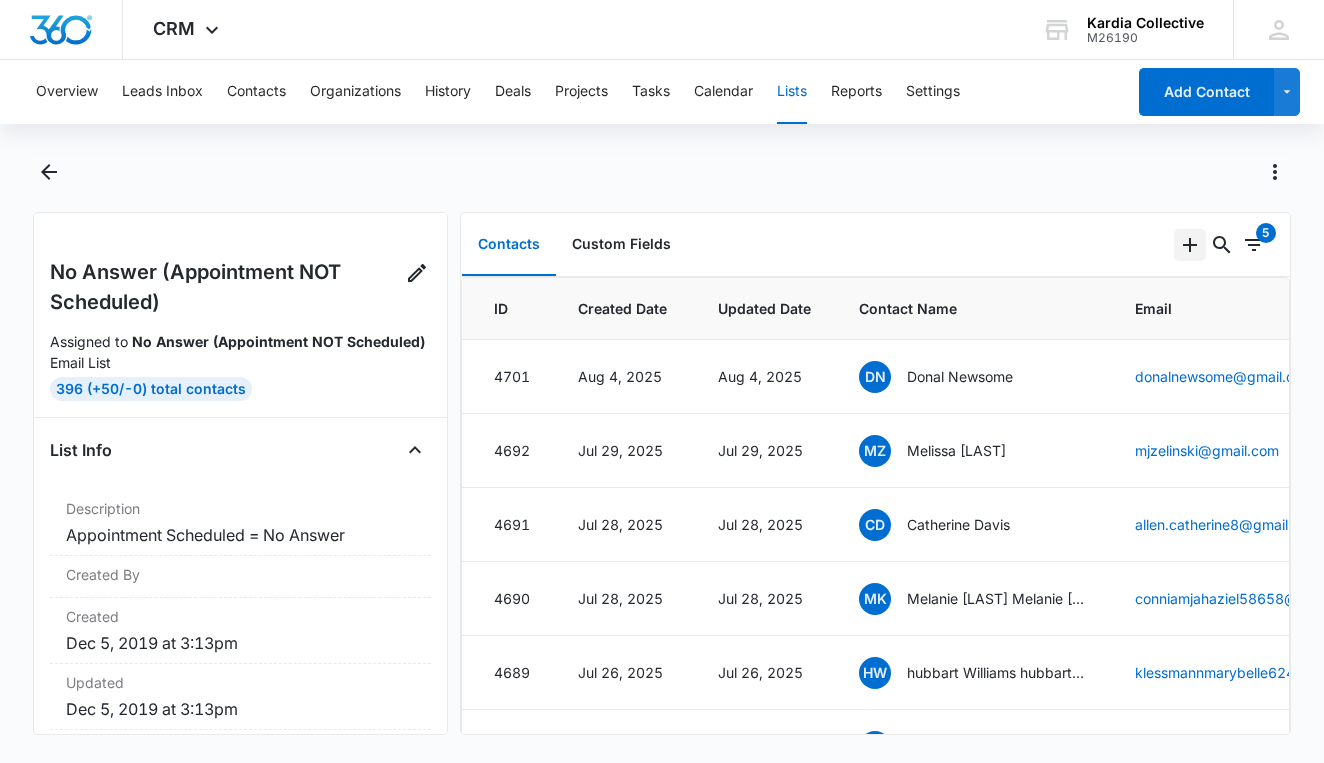 click 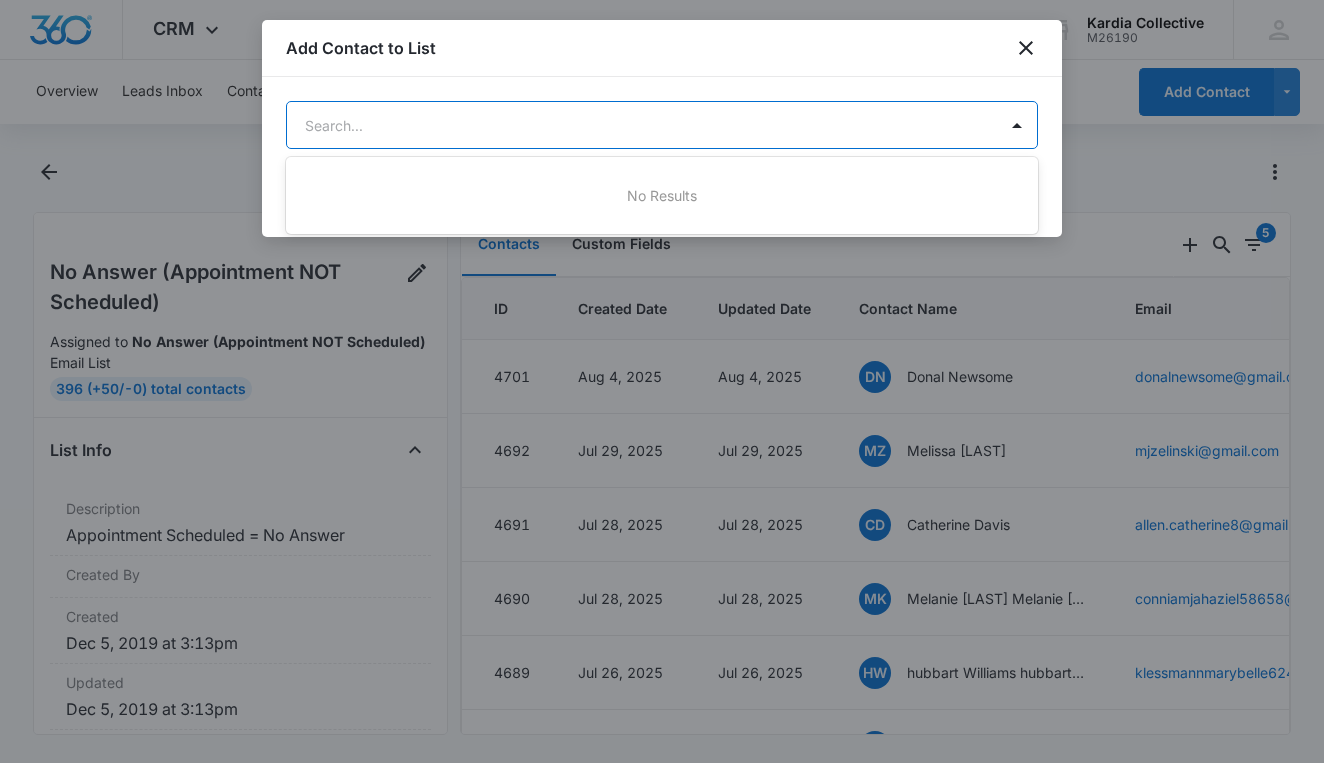 click on "CRM Apps Reputation Websites Forms CRM Email Social Content Ads Intelligence Files Brand Settings Kardia Collective M[NUMBER] Your Accounts View All KB Keri Blair [EMAIL] My Profile Notifications Support Logout Terms & Conditions   •   Privacy Policy Overview Leads Inbox Contacts Organizations History Deals Projects Tasks Calendar Lists Reports Settings Add Contact No Answer (Appointment NOT Scheduled) Assigned to   No Answer (Appointment NOT Scheduled)   Email List 396 (+50/-0) Total Contacts List Info Description Appointment Scheduled  = No Answer Created By Created Dec 5, 2019 at 3:13pm Updated Dec 5, 2019 at 3:13pm List Filter Settings Appointment Scheduled Is "No Answer" Include contacts with these types All Contact Types Include contacts with these statuses All Contact Statuses Assigned To Any User Contacts Custom Fields 0 5 ID Created Date Updated Date Contact Name Email 4701 Aug 4, 2025 Aug 4, 2025 DN Donal Newsome [EMAIL] 4692 Jul 29, 2025 Jul 29, 2025 MZ 4691 CD MK" at bounding box center (662, 381) 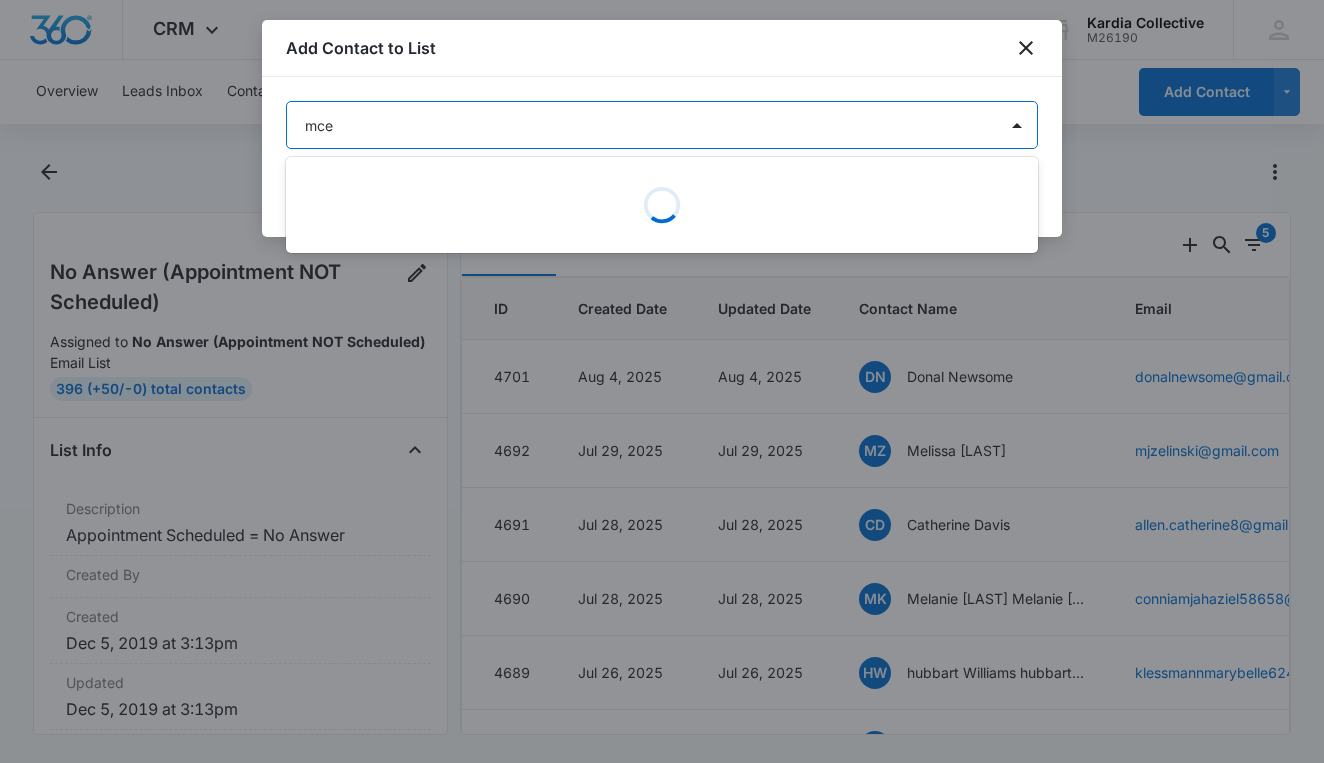 type on "mcen" 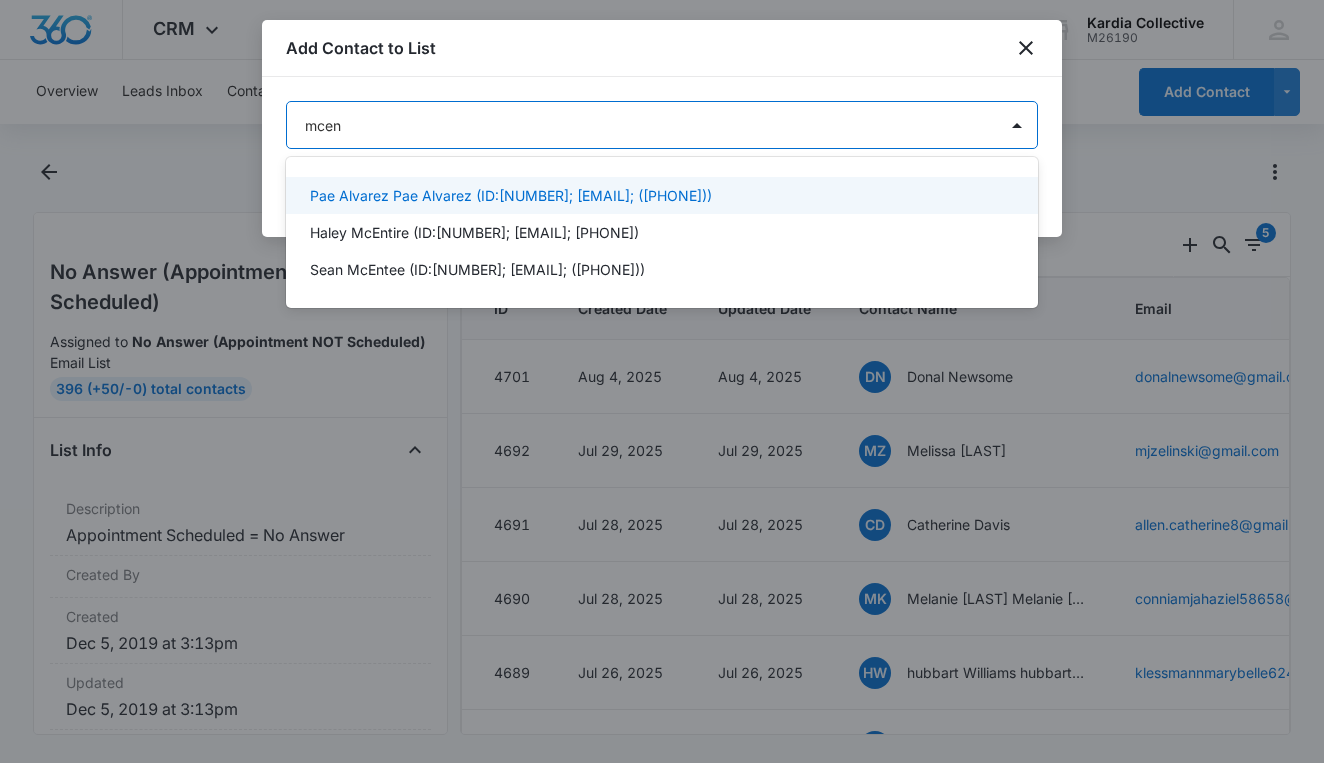 click on "Pae Alvarez Pae Alvarez (ID:[NUMBER]; [EMAIL]; ([PHONE]))" at bounding box center (511, 195) 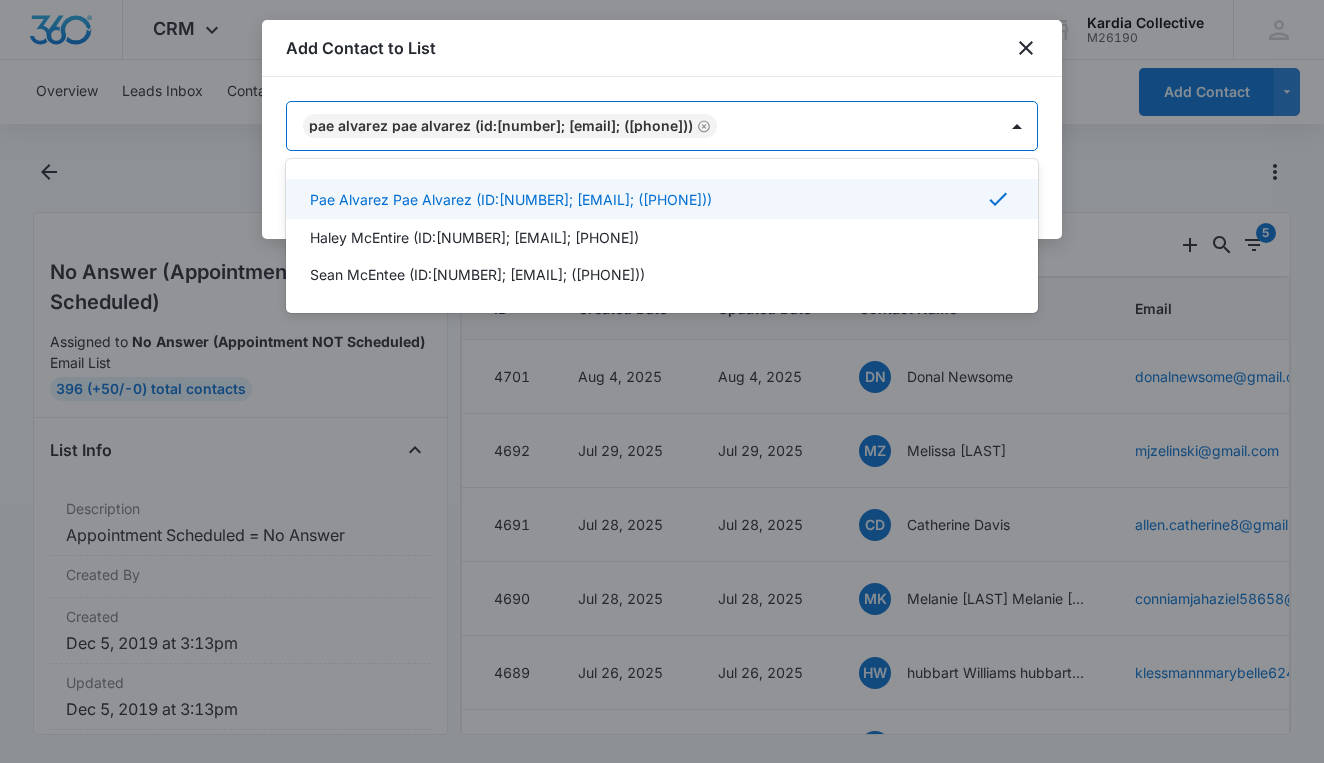 click at bounding box center (662, 381) 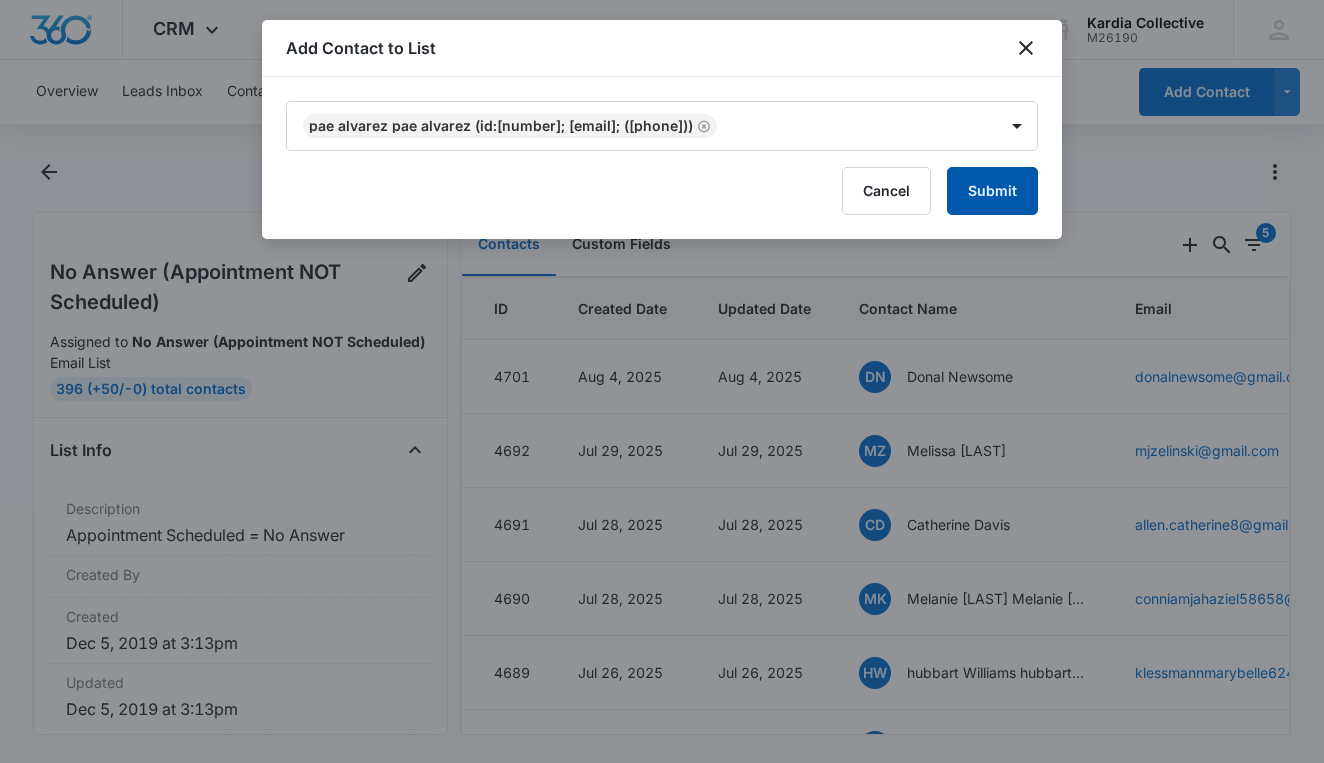 click on "Submit" at bounding box center (992, 191) 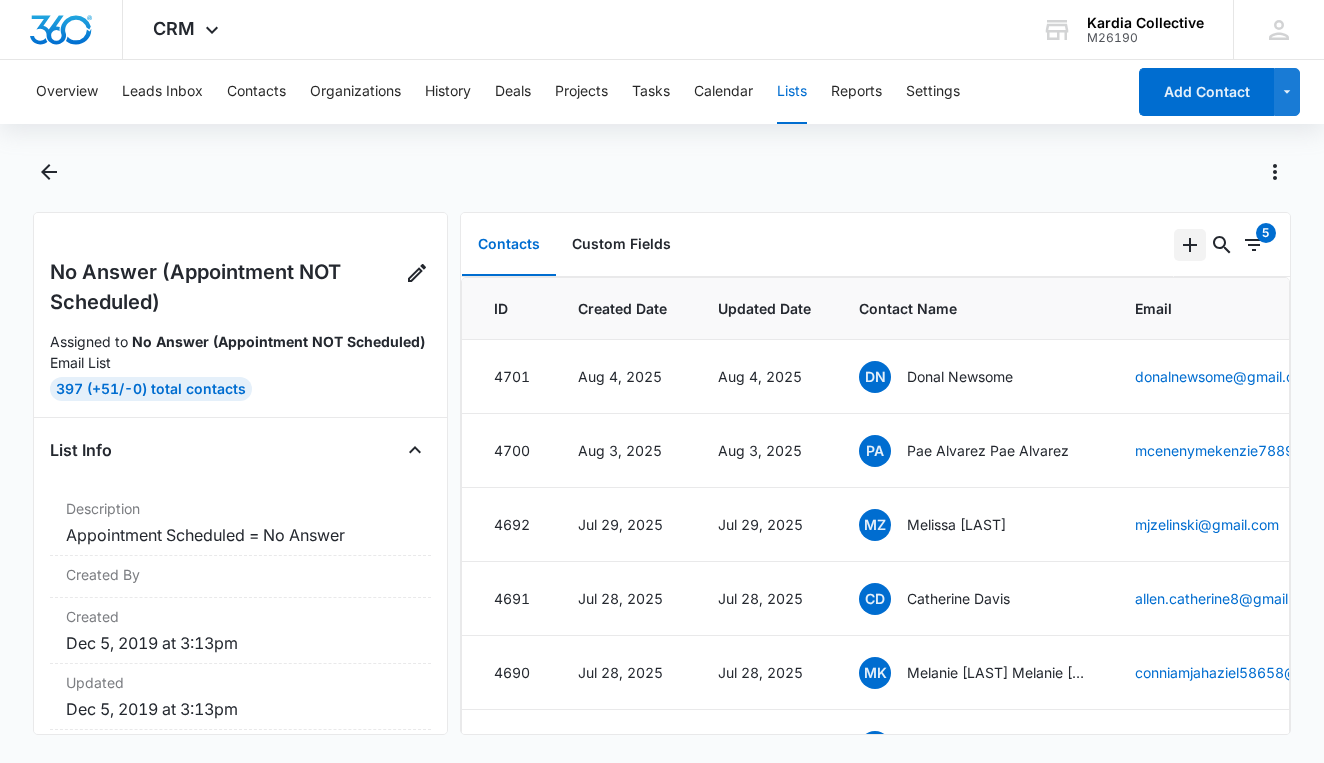 click 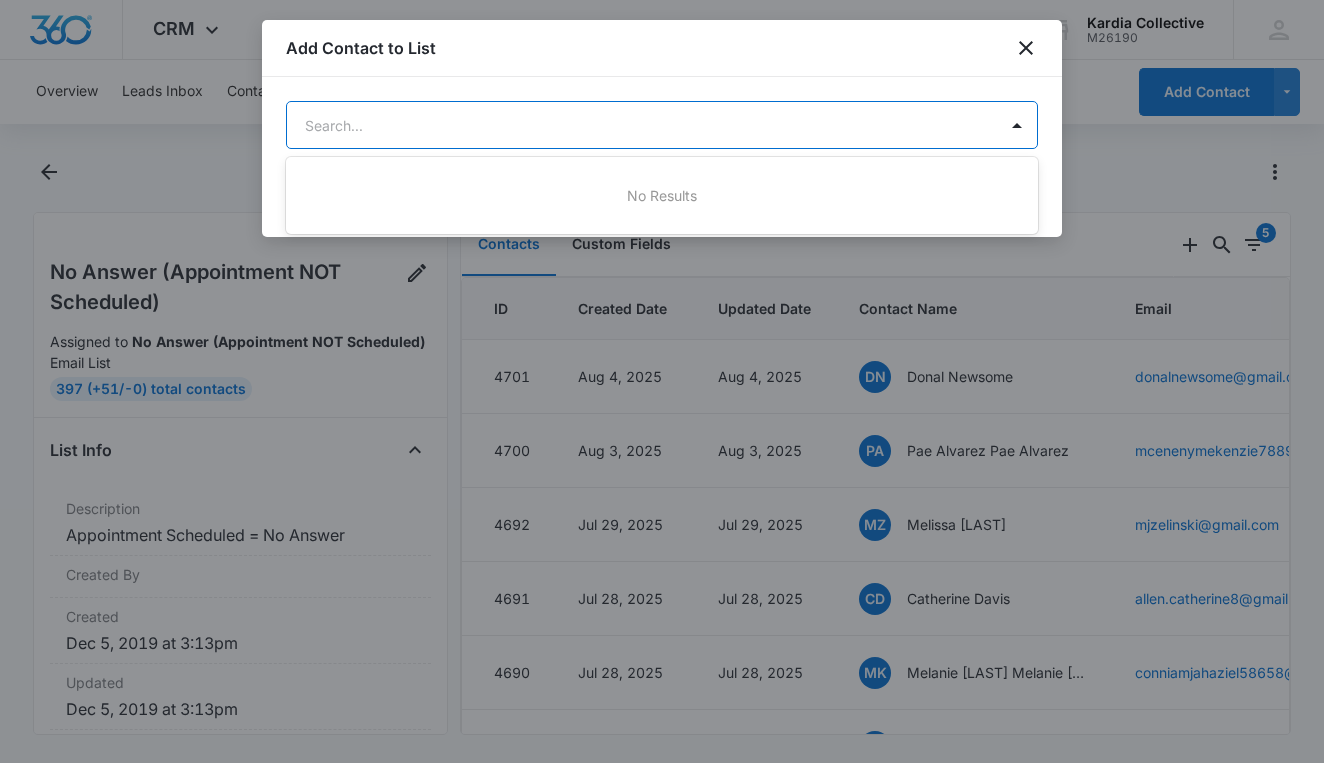 click on "CRM Apps Reputation Websites Forms CRM Email Social Content Ads Intelligence Files Brand Settings Kardia Collective M26190 Your Accounts View All KB Keri [LAST] info@[DOMAIN] My Profile Notifications Support Logout Terms   •   Privacy Policy Overview Leads Inbox Contacts Organizations History Deals Projects Tasks Calendar Lists Reports Settings Add Contact No Answer (Appointment NOT Scheduled) Assigned to   No Answer (Appointment NOT Scheduled)   Email List 397 (+51/-0) Total Contacts List Info Description Appointment Scheduled  = No Answer Created By Created Dec 5, 2019 at 3:13pm Updated Dec 5, 2019 at 3:13pm List Filter Settings Appointment Scheduled Is "No Answer" Include contacts with these types All Contact Types Include contacts with these statuses All Contact Statuses Assigned To Any User Contacts Custom Fields 0 5 ID Created Date Updated Date Contact Name Email 4701 Aug 4, 2025 Aug 4, 2025 DN Donal [LAST] donalnewsome@[DOMAIN] 4700 Aug 3, 2025 Aug 3, 2025 PA 4692 MZ 4691" at bounding box center (662, 381) 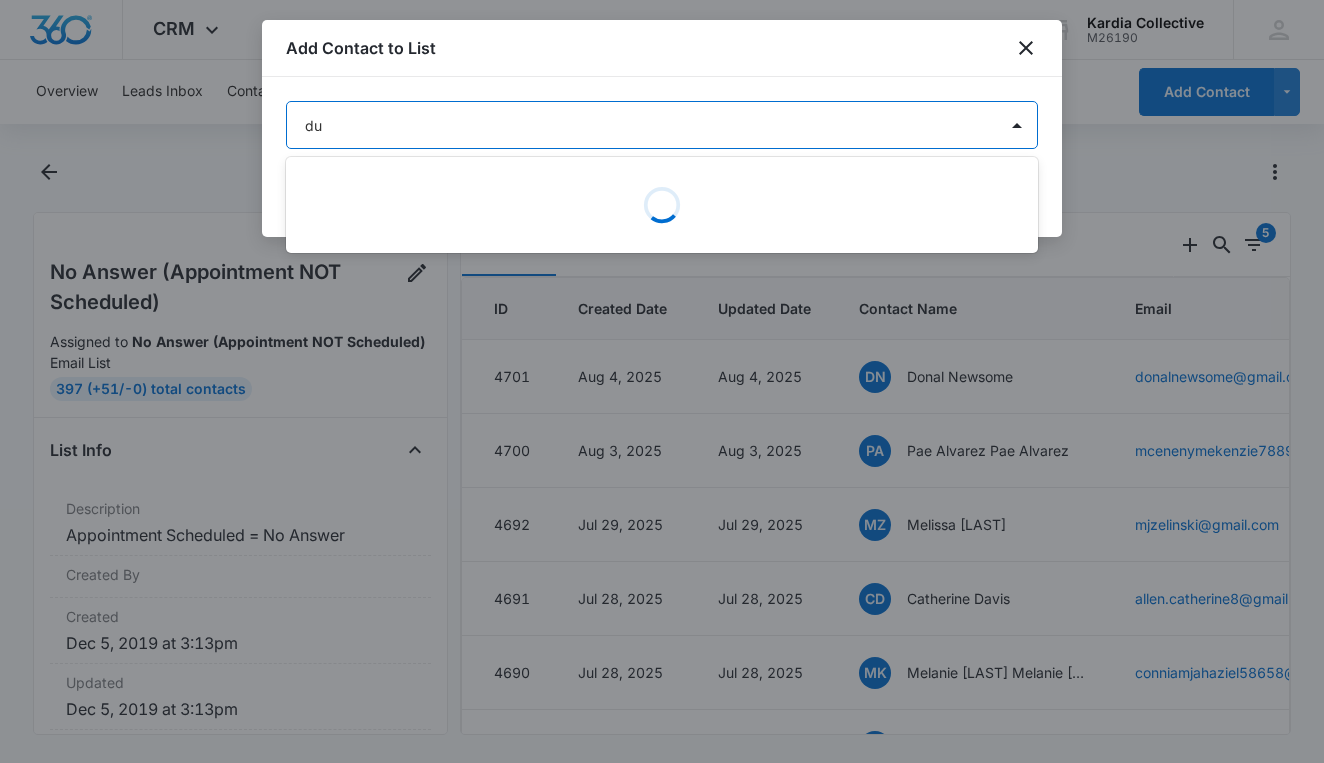 type on "dun" 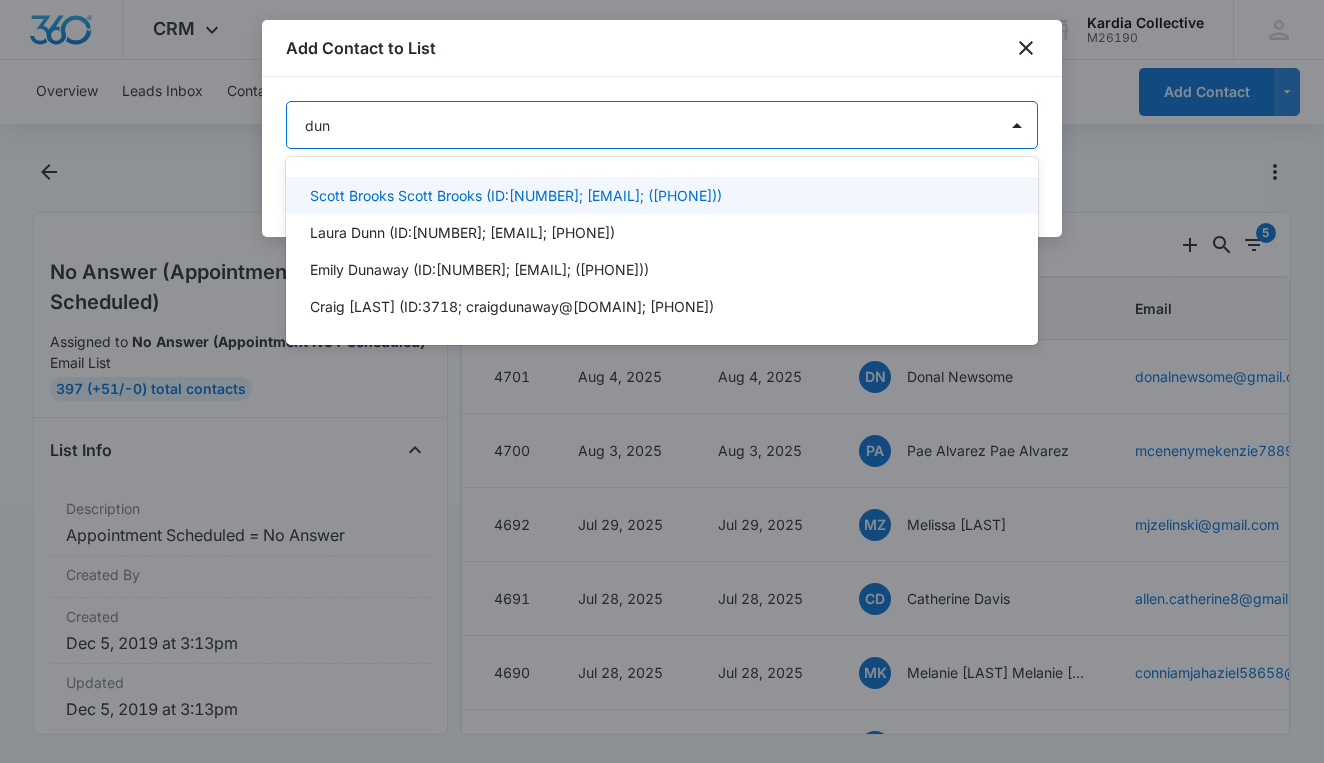 click on "Scott Brooks Scott Brooks (ID:[NUMBER]; [EMAIL]; ([PHONE]))" at bounding box center (662, 195) 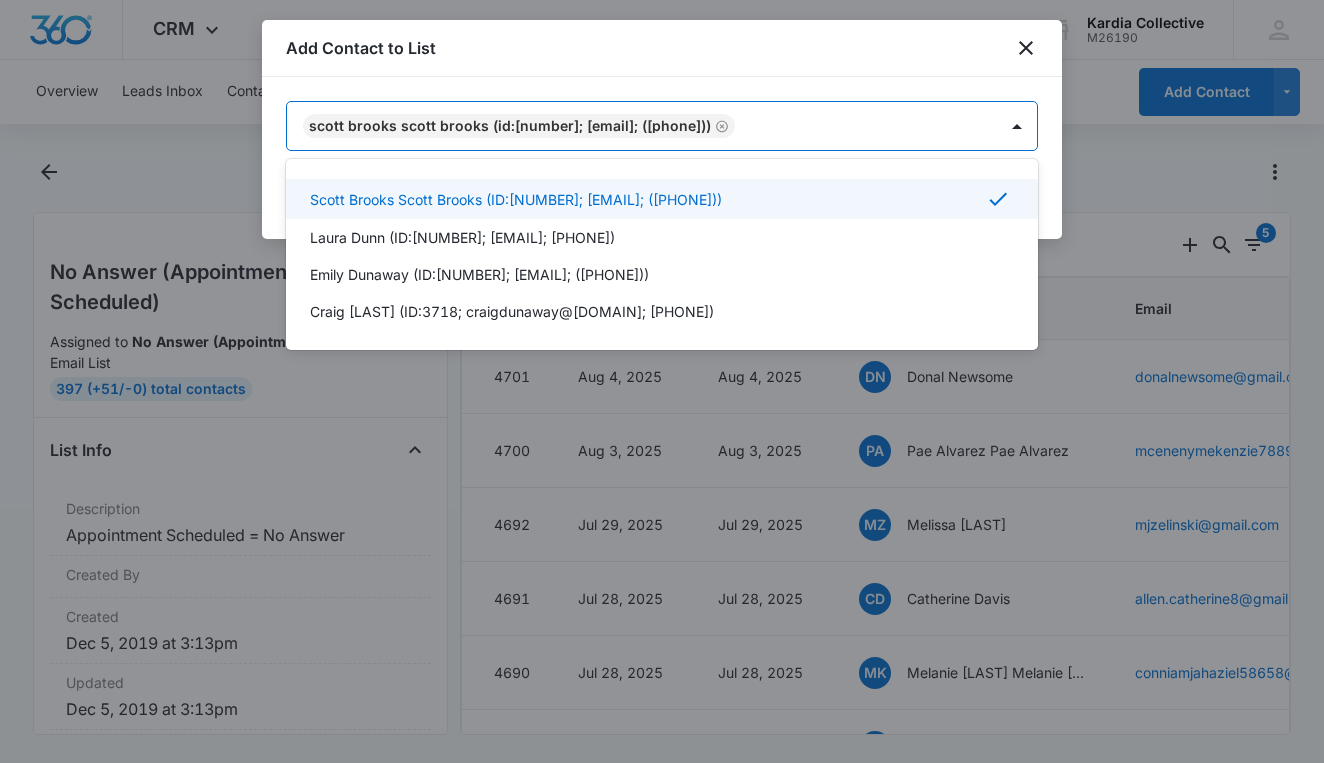 click at bounding box center (662, 381) 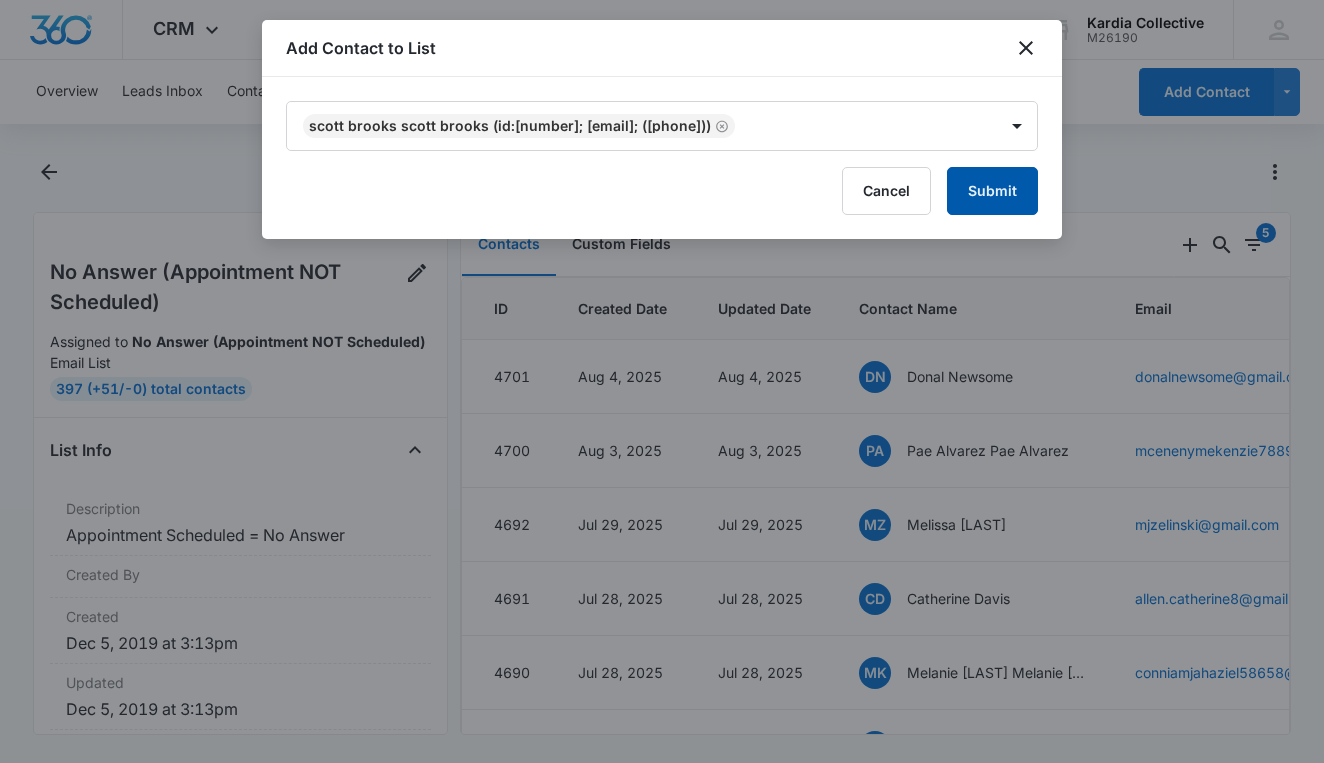 click on "Submit" at bounding box center (992, 191) 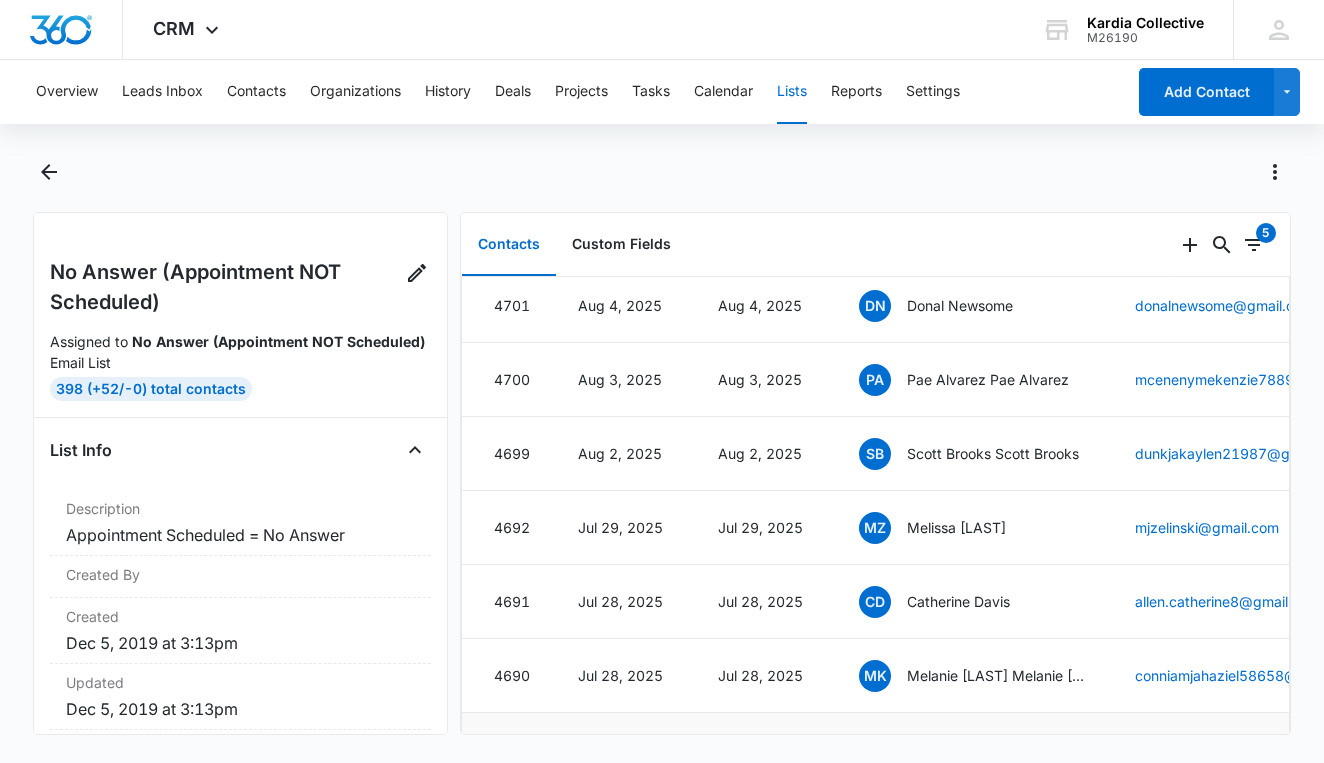 scroll, scrollTop: 70, scrollLeft: 0, axis: vertical 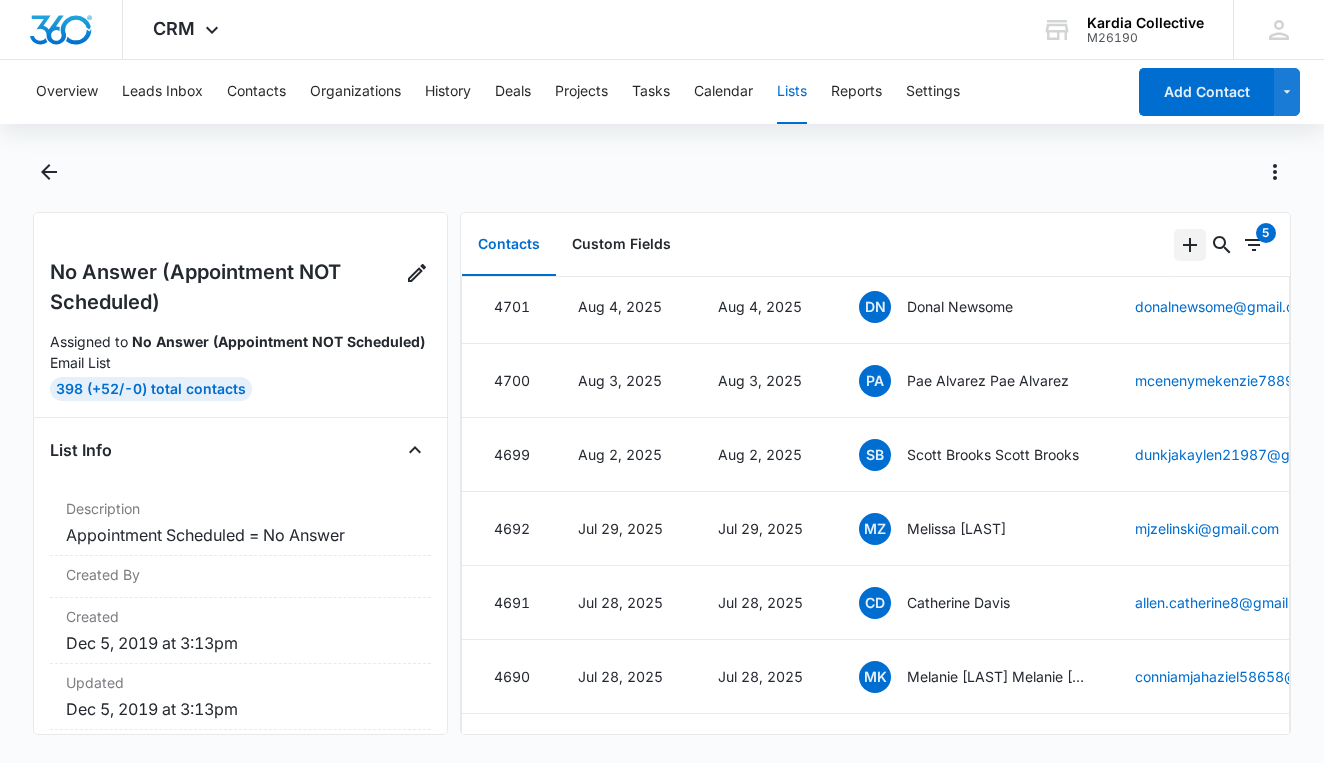 click 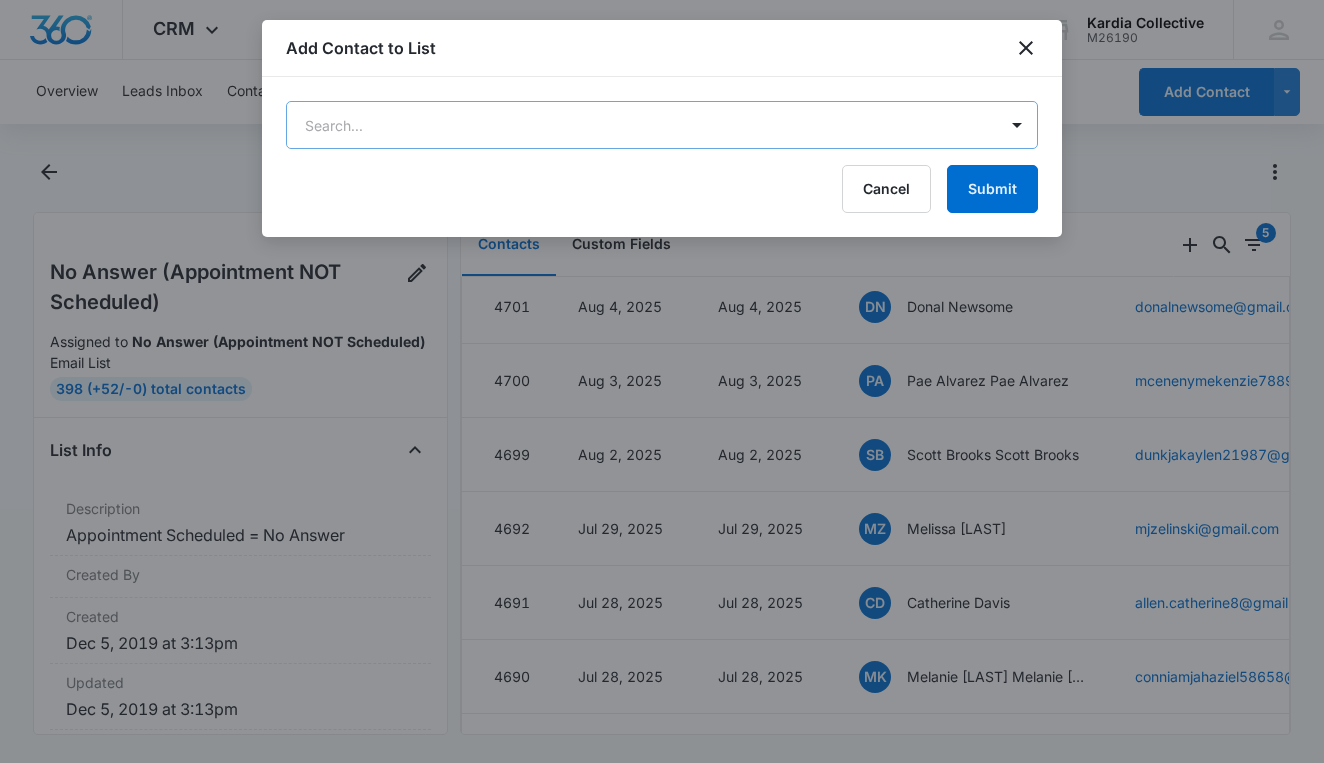 click on "CRM Apps Reputation Websites Forms CRM Email Social Content Ads Intelligence Files Brand Settings Kardia Collective M[NUMBER] Your Accounts View All KB Keri Blair [EMAIL] My Profile Notifications Support Logout Terms & Conditions   •   Privacy Policy Overview Leads Inbox Contacts Organizations History Deals Projects Tasks Calendar Lists Reports Settings Add Contact No Answer (Appointment NOT Scheduled) Assigned to   No Answer (Appointment NOT Scheduled)   Email List 398 (+52/-0) Total Contacts List Info Description Appointment Scheduled  = No Answer Created By Created Dec 5, 2019 at 3:13pm Updated Dec 5, 2019 at 3:13pm List Filter Settings Appointment Scheduled Is "No Answer" Include contacts with these types All Contact Types Include contacts with these statuses All Contact Statuses Assigned To Any User Contacts Custom Fields 0 5 ID Created Date Updated Date Contact Name Email 4701 Aug 4, 2025 Aug 4, 2025 DN Donal Newsome [EMAIL] 4700 Aug 3, 2025 Aug 3, 2025 PA 4699 SB 4692" at bounding box center (662, 381) 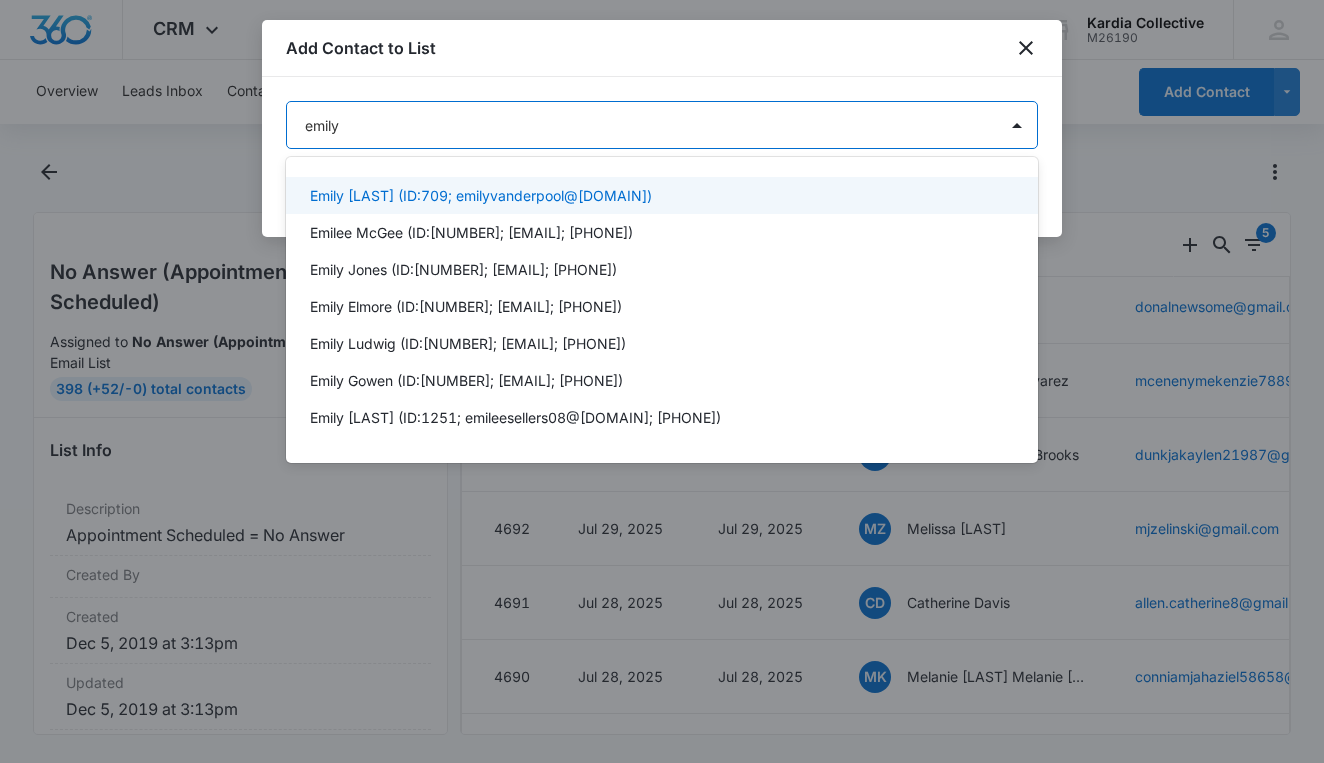 type on "emilyo" 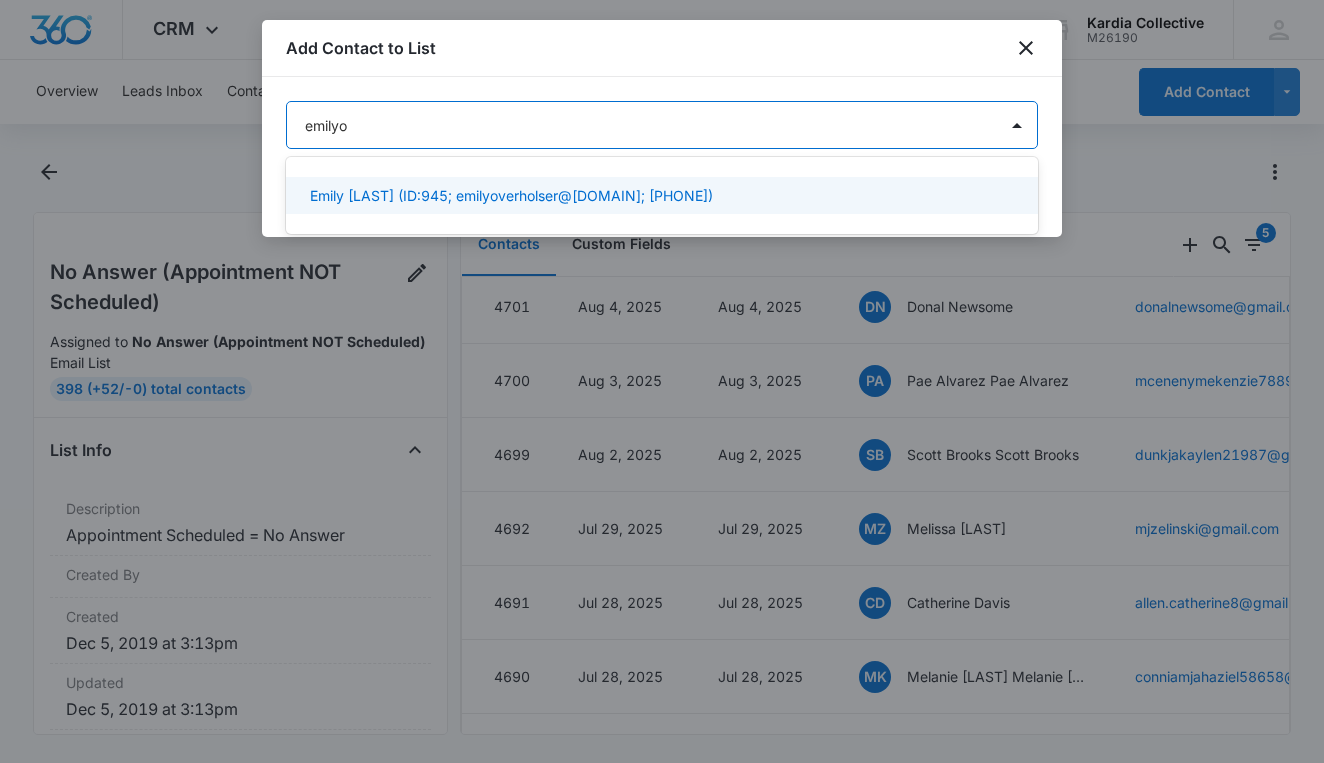 click on "Emily [LAST] (ID:945; emilyoverholser@[DOMAIN]; [PHONE])" at bounding box center (660, 195) 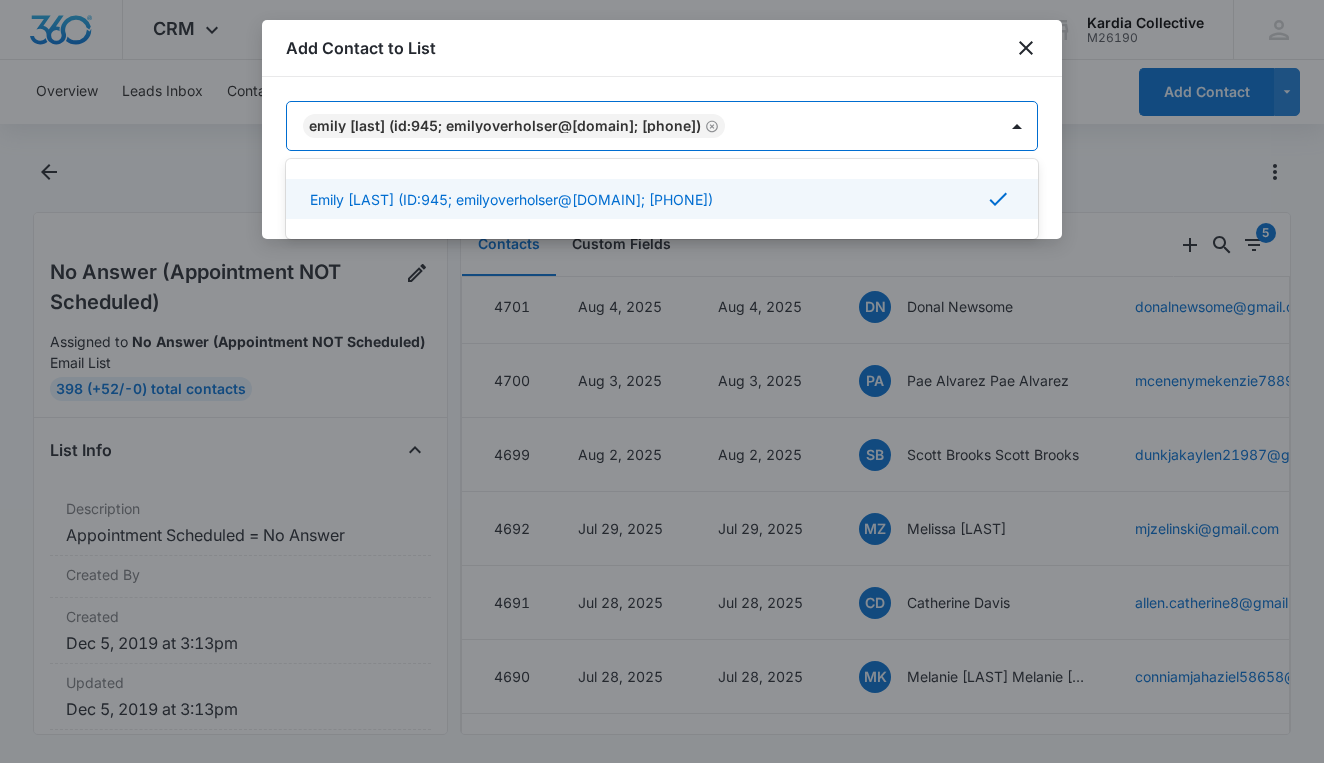 click at bounding box center [662, 381] 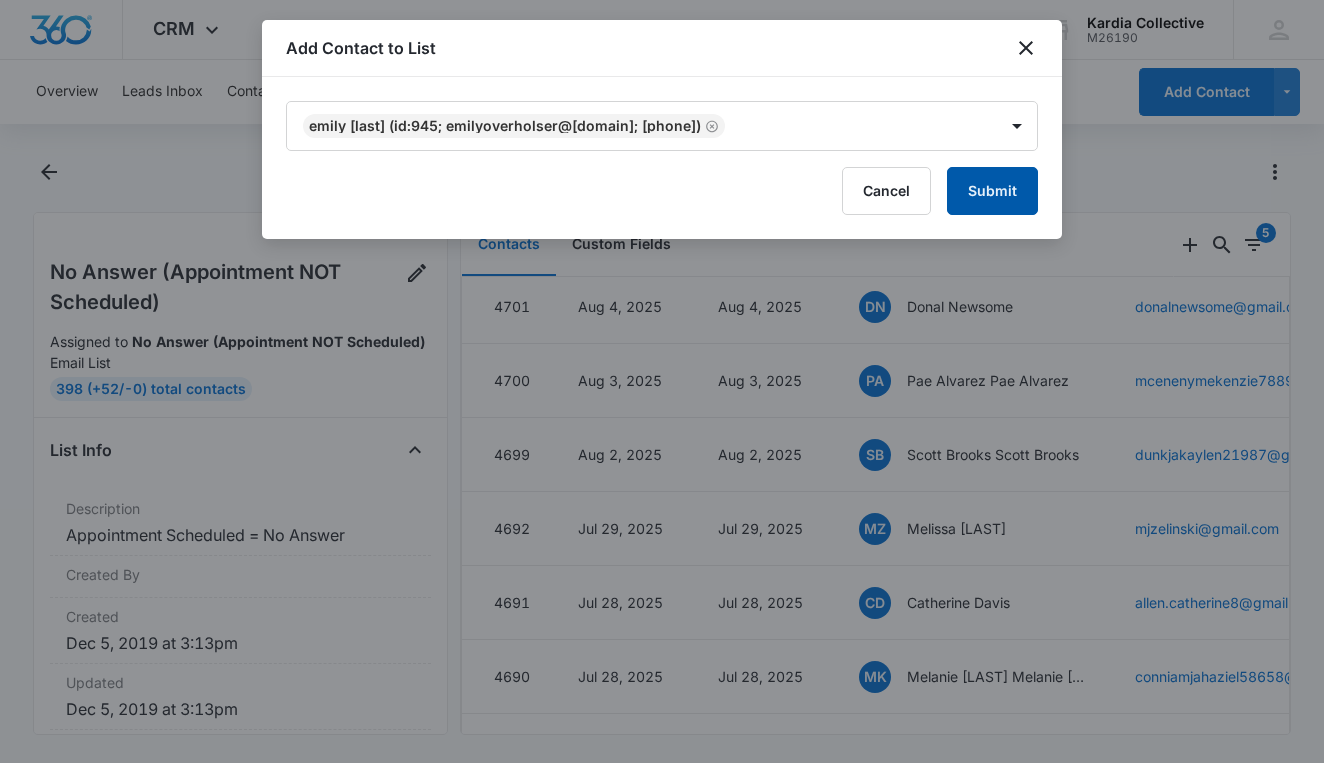 click on "Submit" at bounding box center (992, 191) 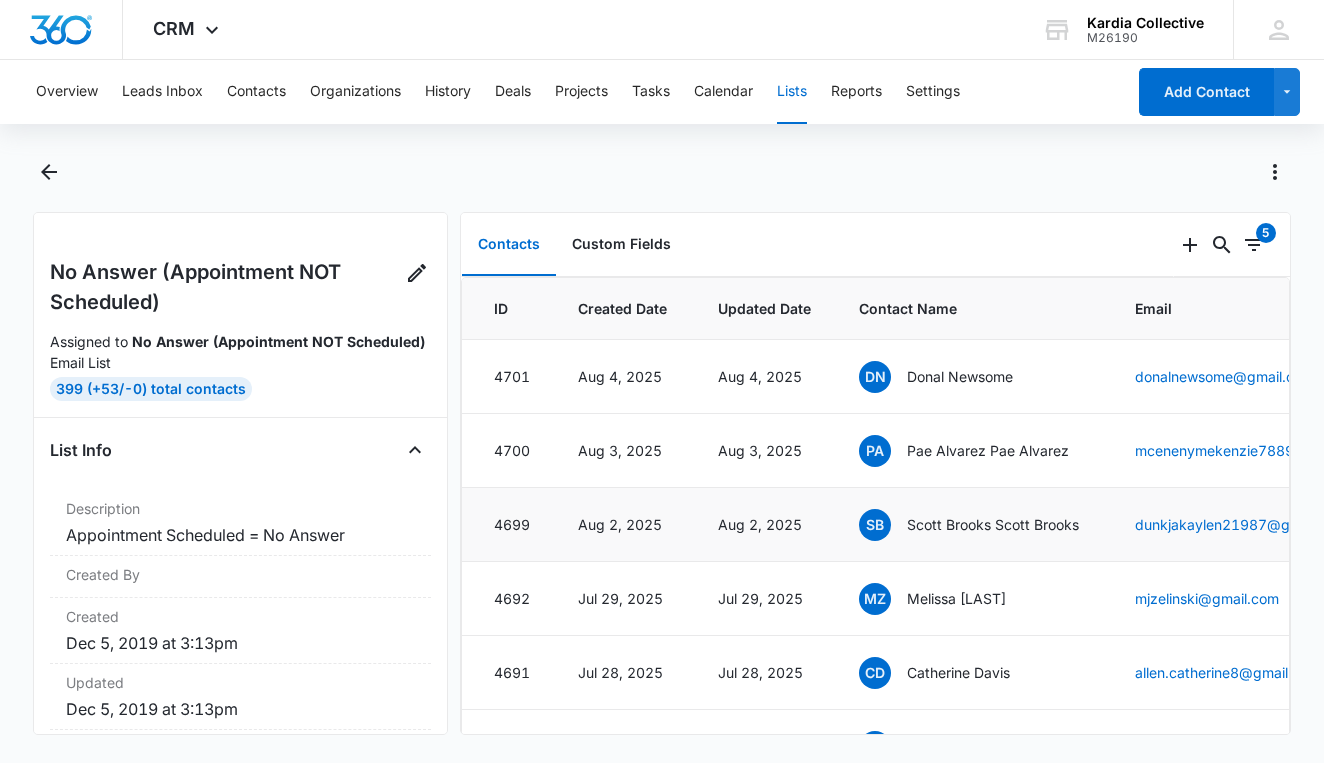 scroll, scrollTop: 0, scrollLeft: 0, axis: both 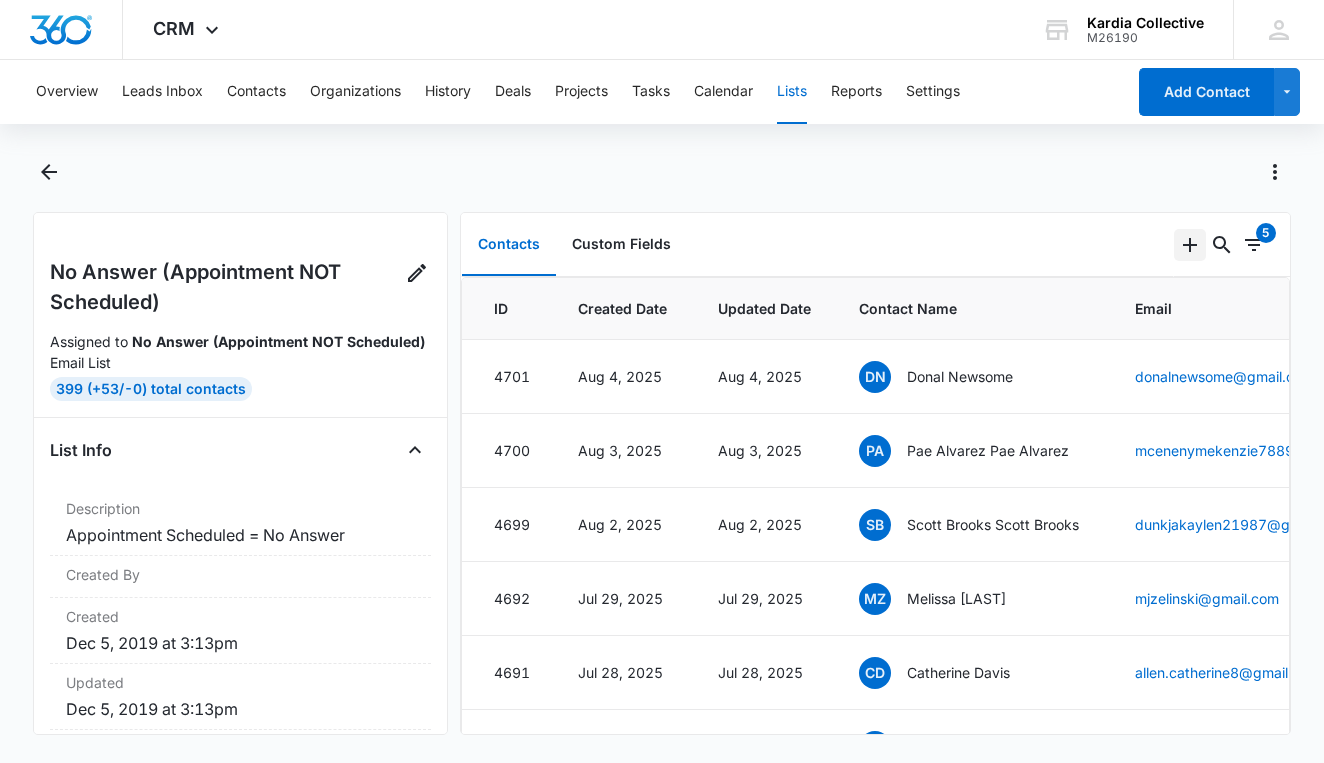 click 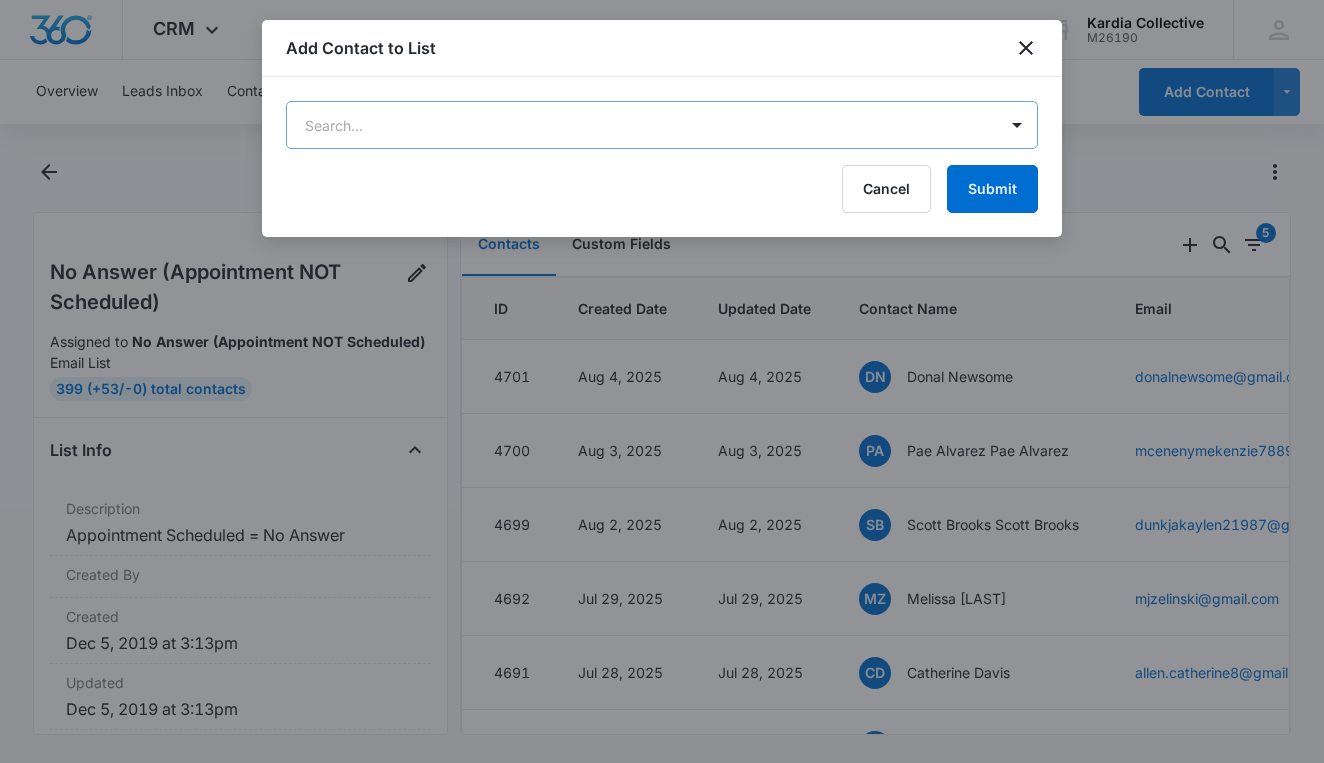 click on "CRM Apps Reputation Websites Forms CRM Email Social Content Ads Intelligence Files Brand Settings Kardia Collective M[NUMBER] Your Accounts View All KB Keri Blair [EMAIL] My Profile Notifications Support Logout Terms & Conditions   •   Privacy Policy Overview Leads Inbox Contacts Organizations History Deals Projects Tasks Calendar Lists Reports Settings Add Contact No Answer (Appointment NOT Scheduled) Assigned to   No Answer (Appointment NOT Scheduled)   Email List 399 (+53/-0) Total Contacts List Info Description Appointment Scheduled  = No Answer Created By Created Dec 5, 2019 at 3:13pm Updated Dec 5, 2019 at 3:13pm List Filter Settings Appointment Scheduled Is "No Answer" Include contacts with these types All Contact Types Include contacts with these statuses All Contact Statuses Assigned To Any User Contacts Custom Fields 0 5 ID Created Date Updated Date Contact Name Email 4701 Aug 4, 2025 Aug 4, 2025 DN Donal Newsome [EMAIL] 4700 Aug 3, 2025 Aug 3, 2025 PA 4699 SB 4692" at bounding box center [662, 381] 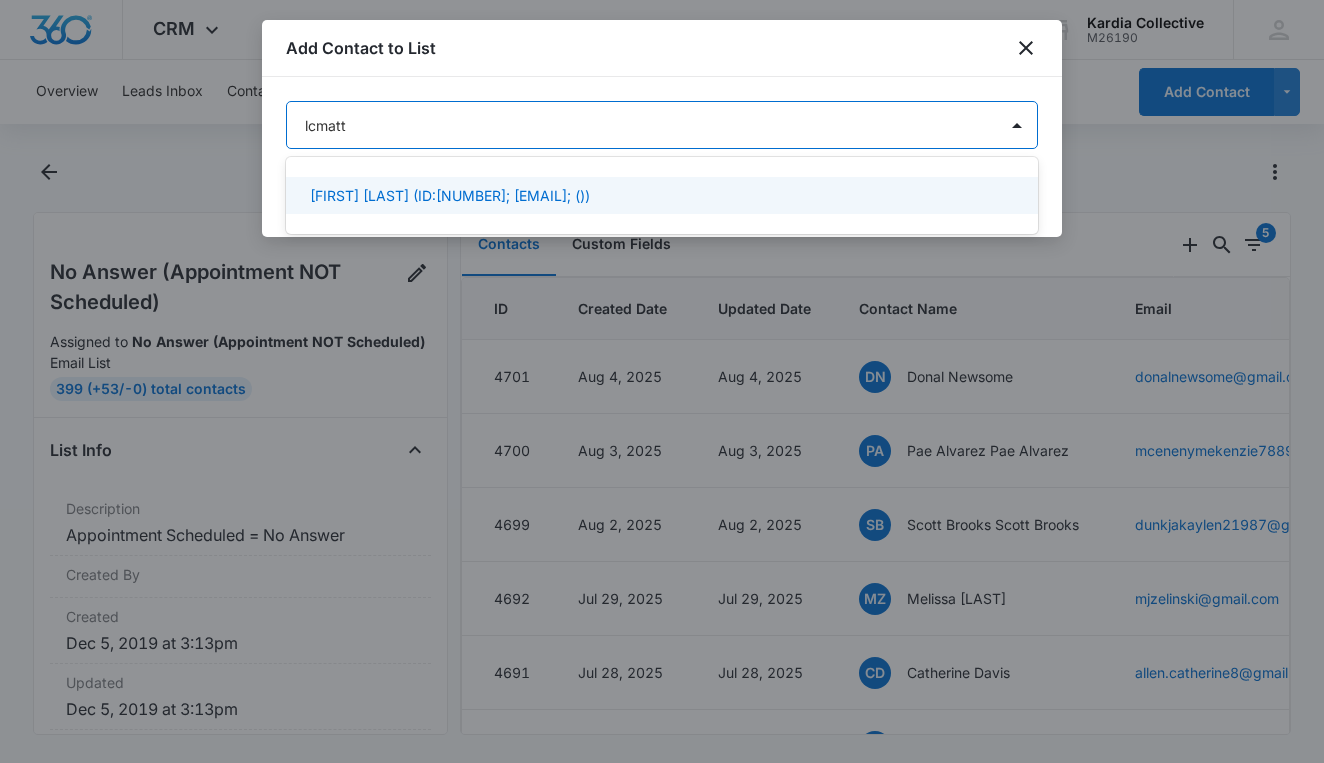 click at bounding box center (662, 381) 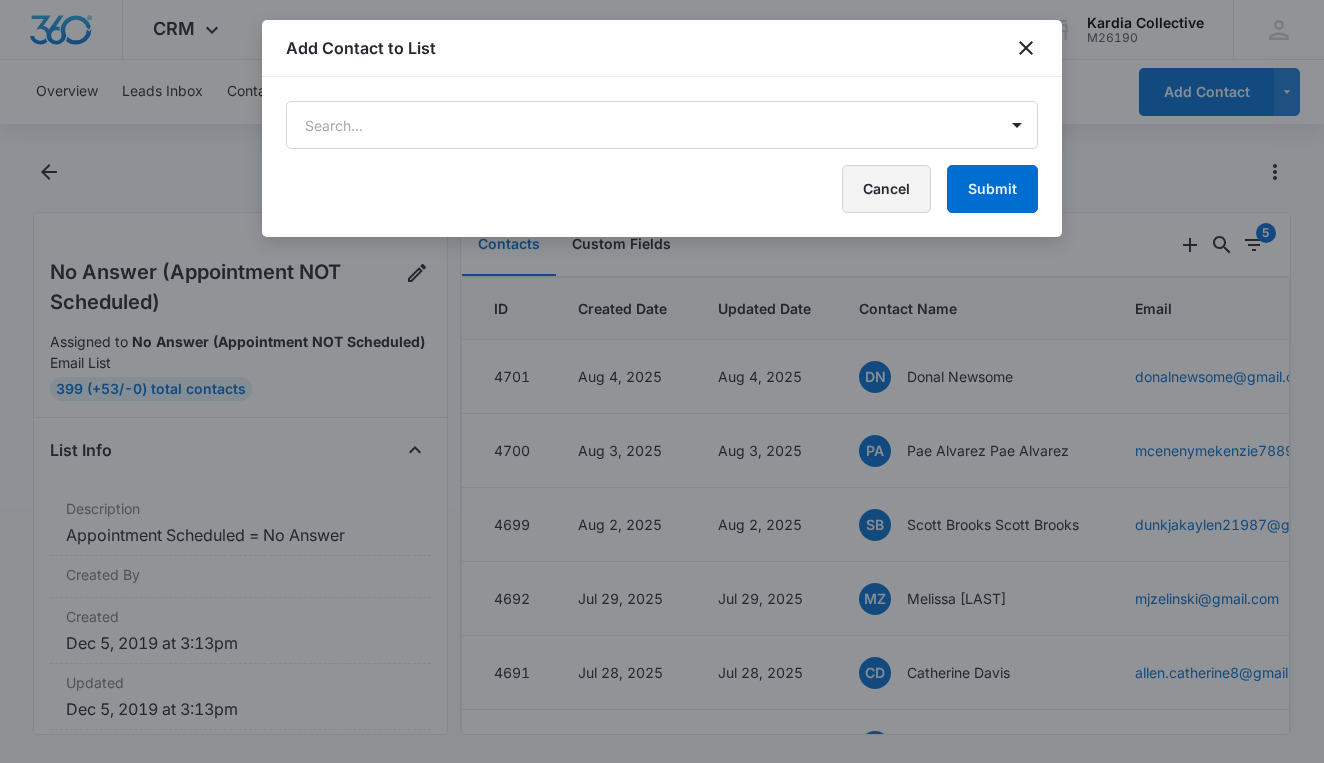 click on "Cancel" at bounding box center [886, 189] 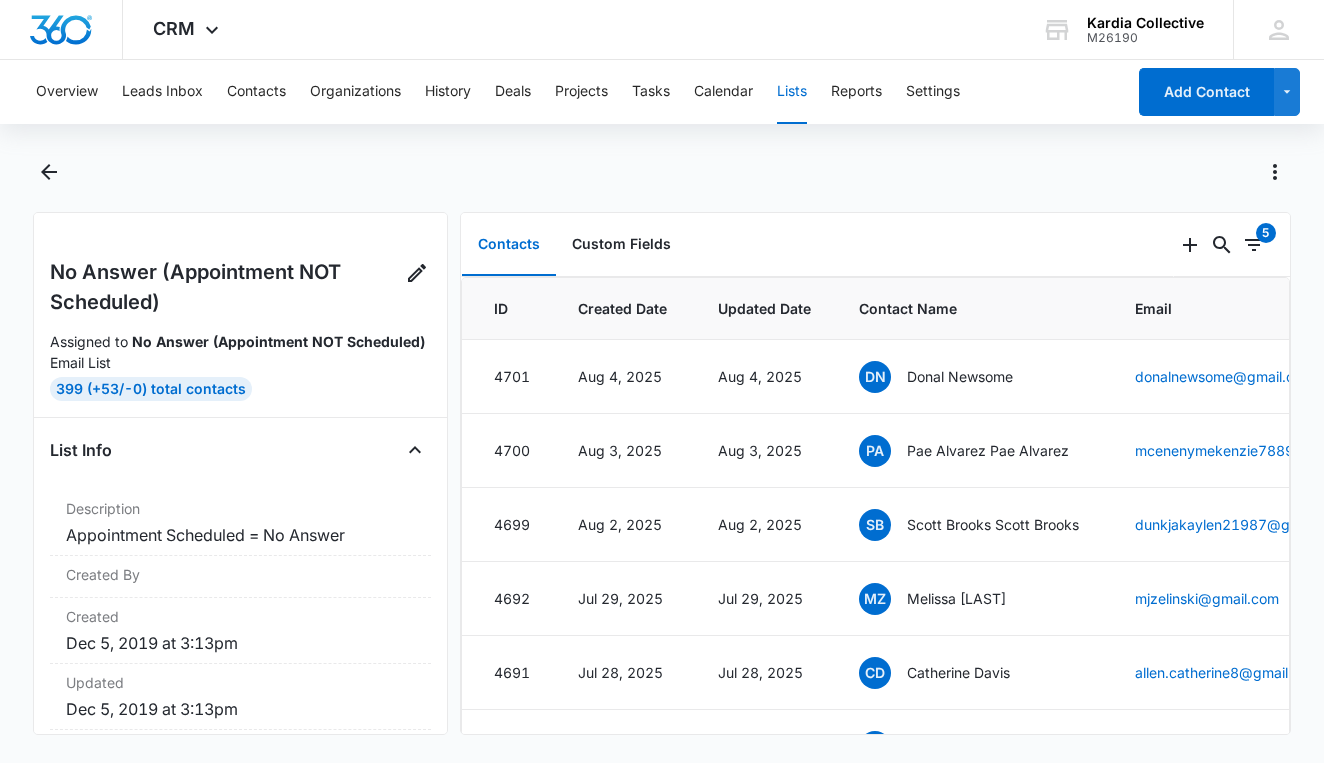 scroll, scrollTop: 0, scrollLeft: 0, axis: both 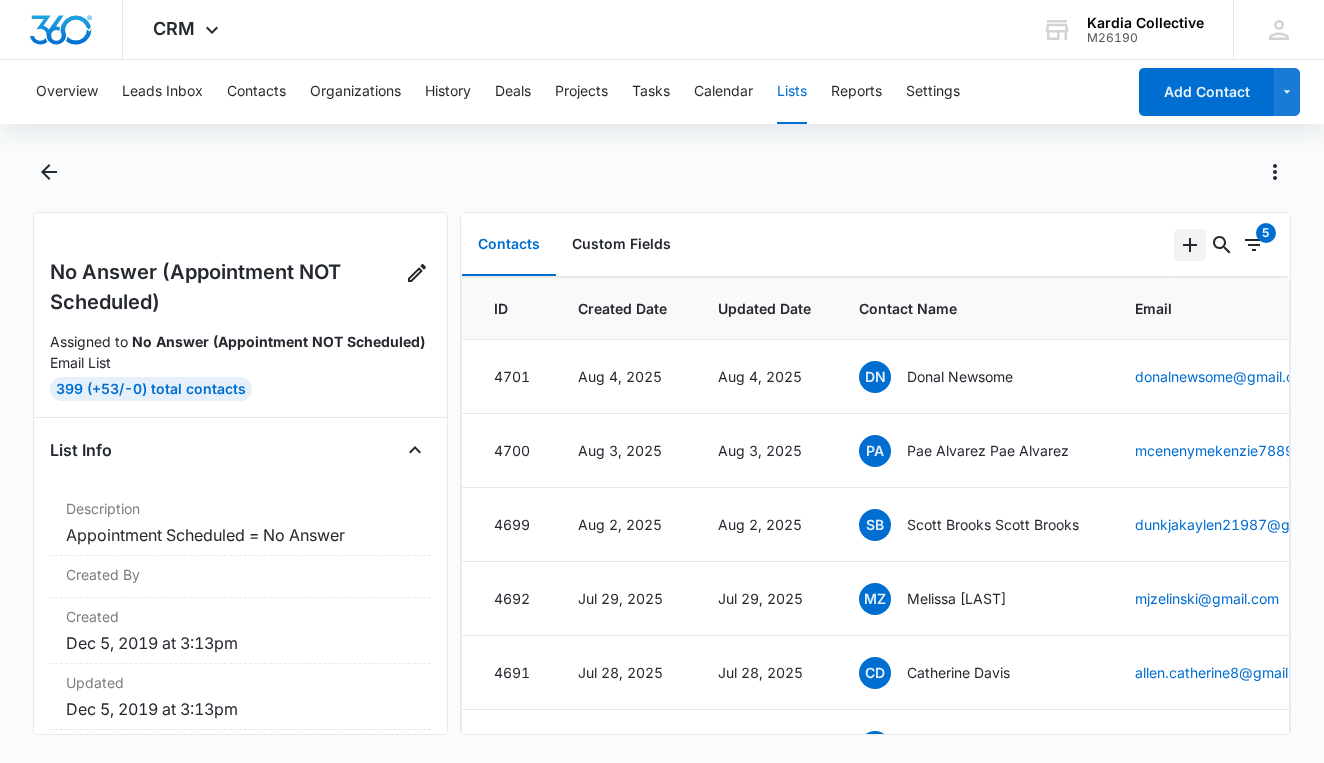 click 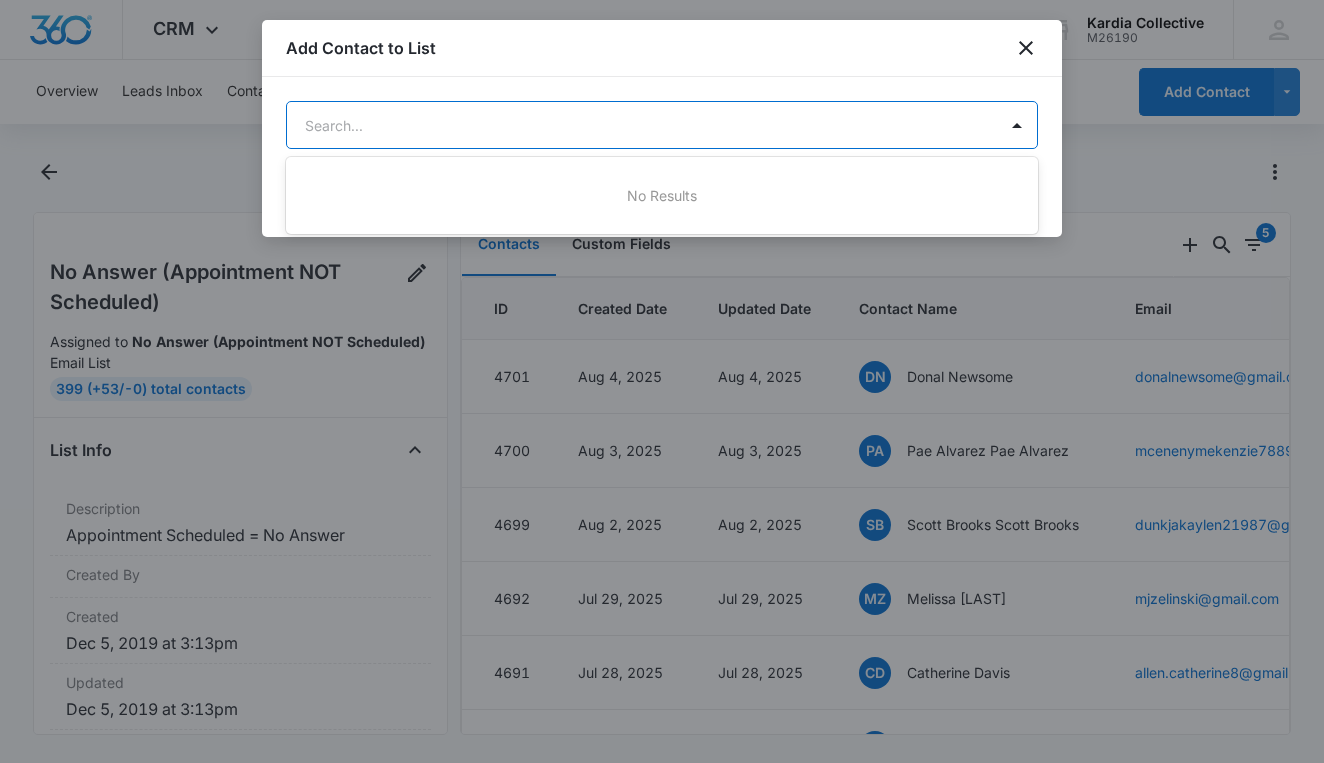 click on "CRM Apps Reputation Websites Forms CRM Email Social Content Ads Intelligence Files Brand Settings Kardia Collective M[NUMBER] Your Accounts View All KB Keri Blair [EMAIL] My Profile Notifications Support Logout Terms & Conditions   •   Privacy Policy Overview Leads Inbox Contacts Organizations History Deals Projects Tasks Calendar Lists Reports Settings Add Contact No Answer (Appointment NOT Scheduled) Assigned to   No Answer (Appointment NOT Scheduled)   Email List 399 (+53/-0) Total Contacts List Info Description Appointment Scheduled  = No Answer Created By Created Dec 5, 2019 at 3:13pm Updated Dec 5, 2019 at 3:13pm List Filter Settings Appointment Scheduled Is "No Answer" Include contacts with these types All Contact Types Include contacts with these statuses All Contact Statuses Assigned To Any User Contacts Custom Fields 0 5 ID Created Date Updated Date Contact Name Email 4701 Aug 4, 2025 Aug 4, 2025 DN Donal Newsome [EMAIL] 4700 Aug 3, 2025 Aug 3, 2025 PA 4699 SB 4692" at bounding box center (662, 381) 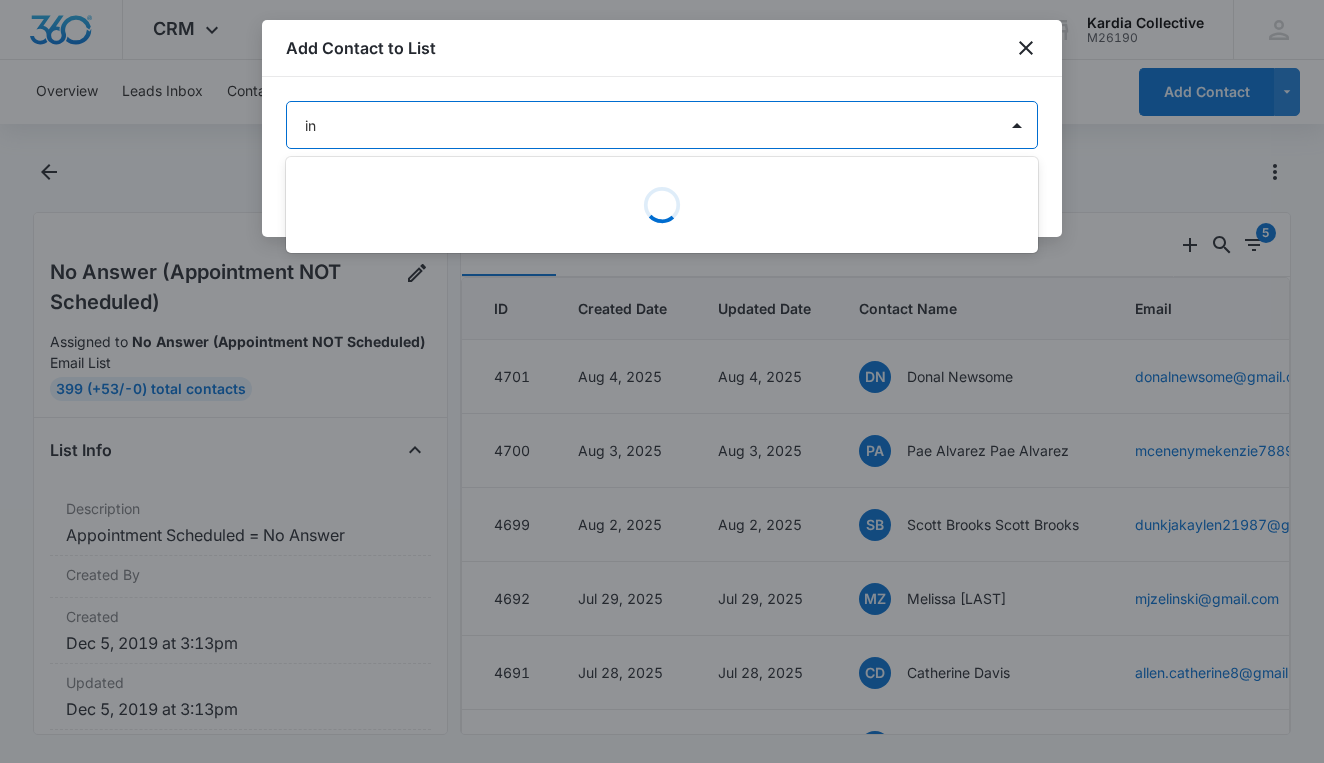 type on "ind" 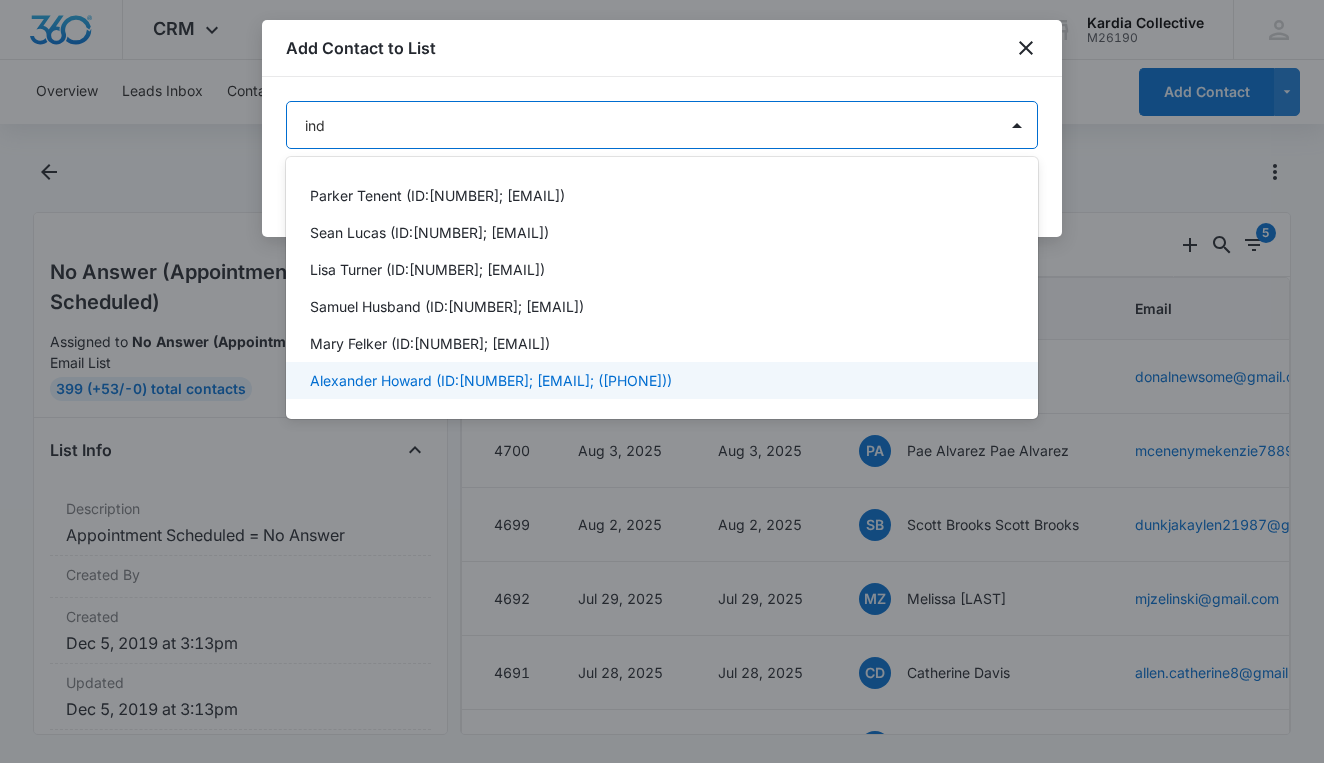 click on "Alexander Howard (ID:[NUMBER]; [EMAIL]; ([PHONE]))" at bounding box center [491, 380] 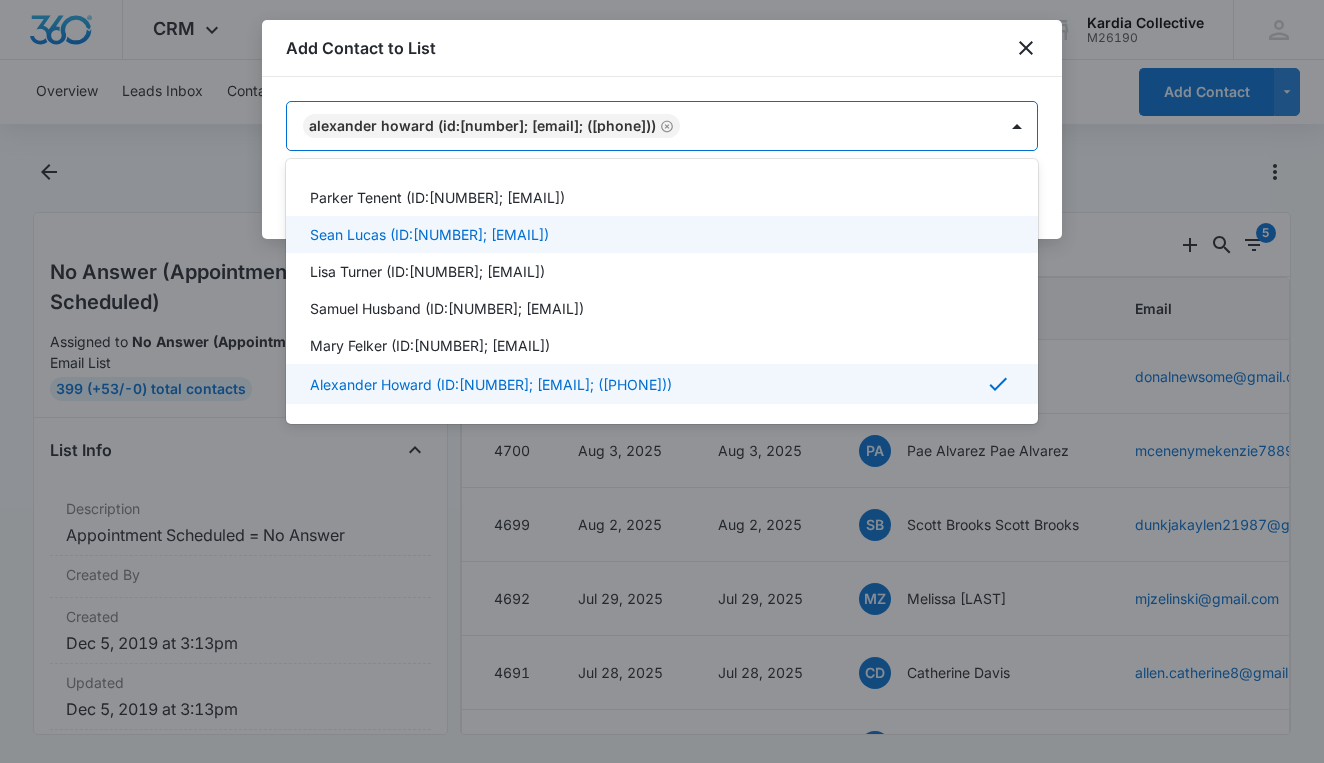 click at bounding box center [662, 381] 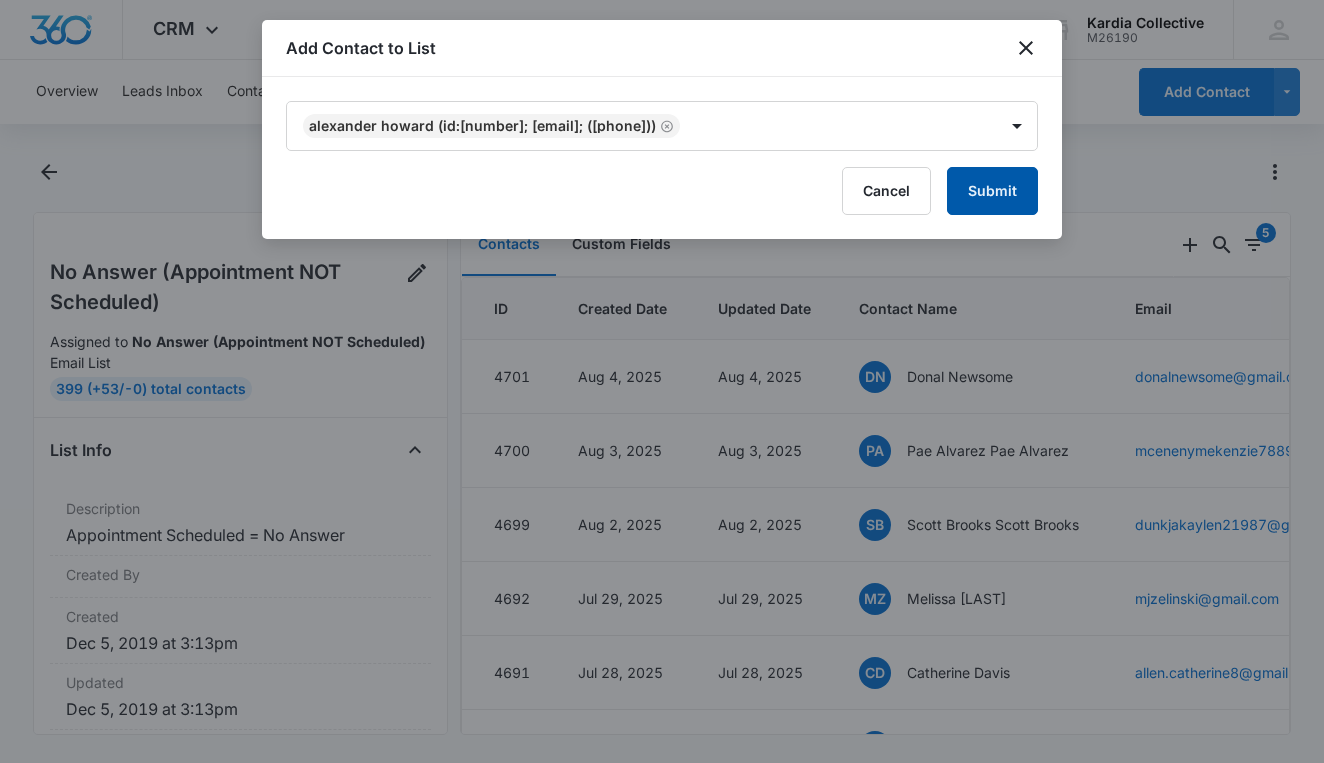 click on "Submit" at bounding box center [992, 191] 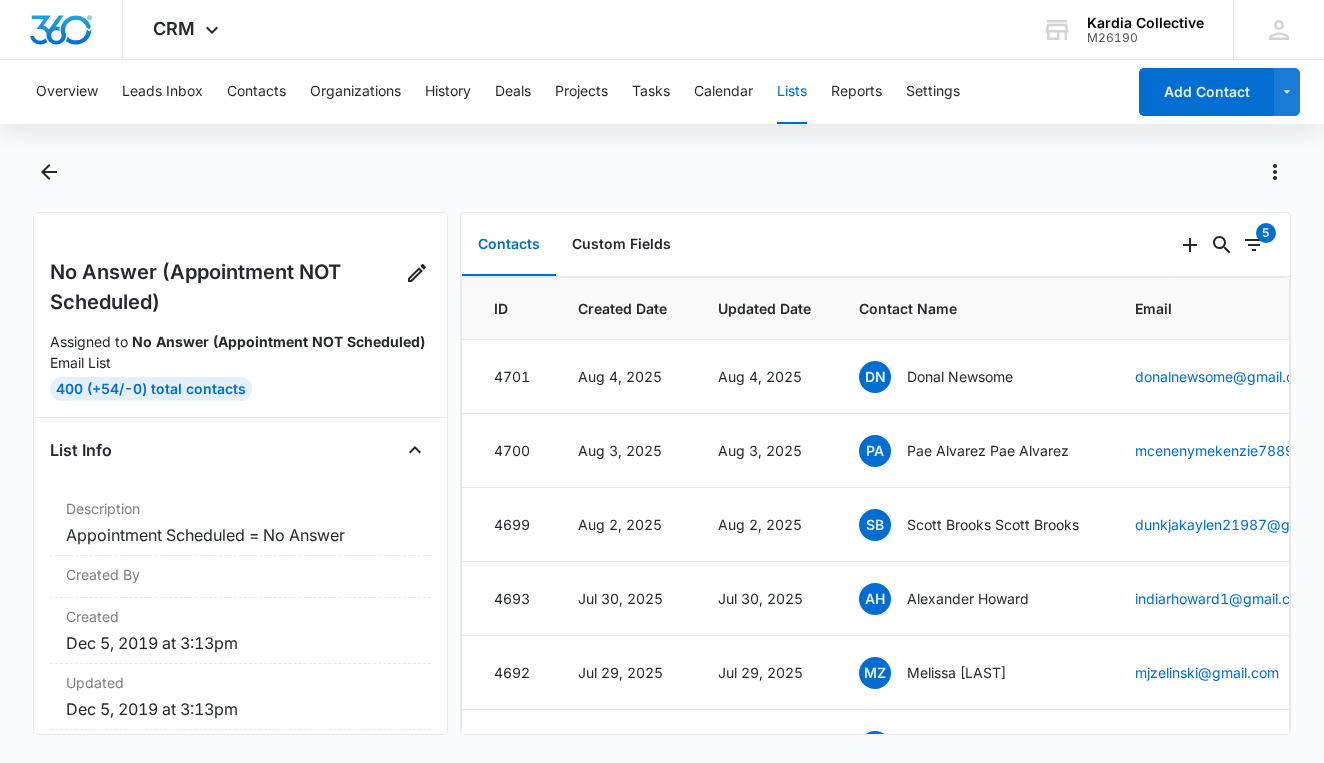 scroll, scrollTop: 0, scrollLeft: 0, axis: both 